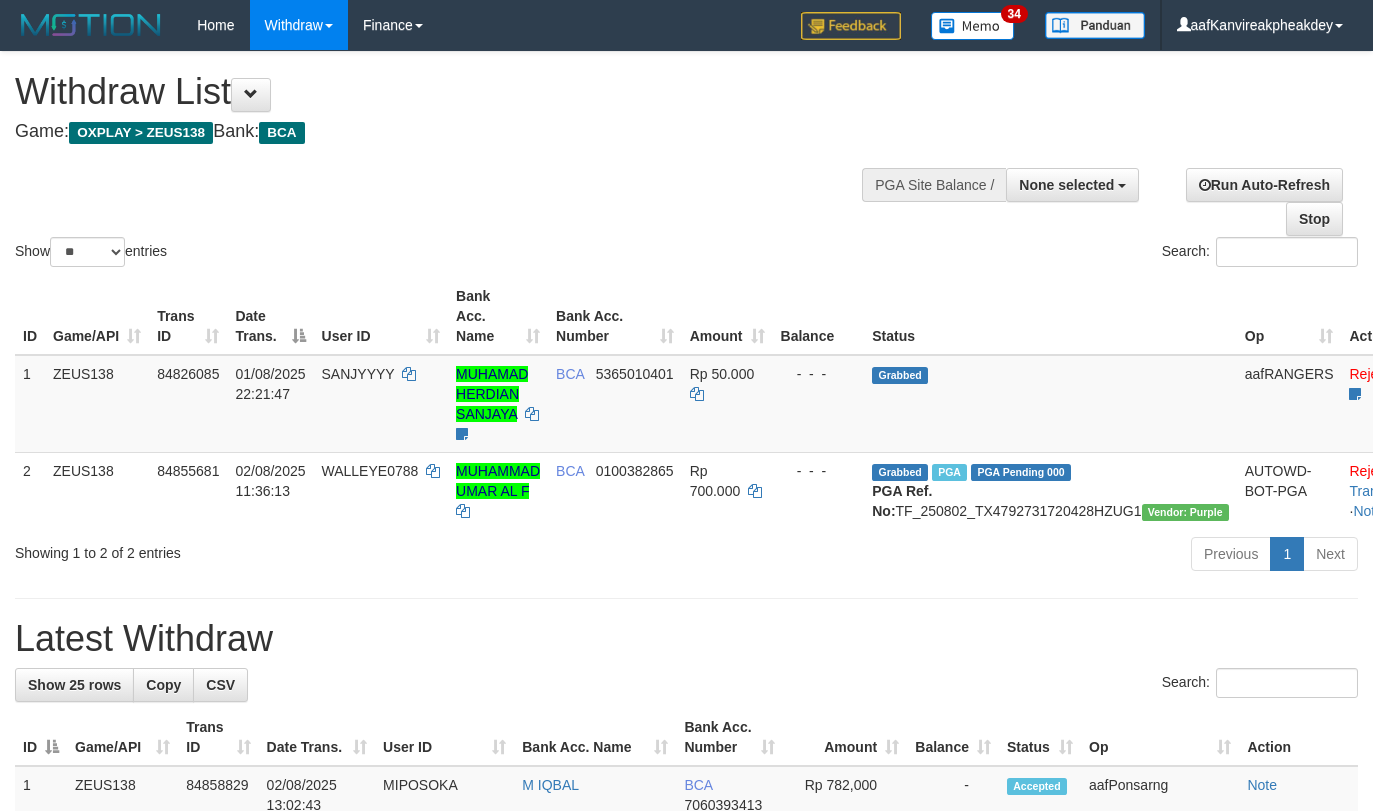 select 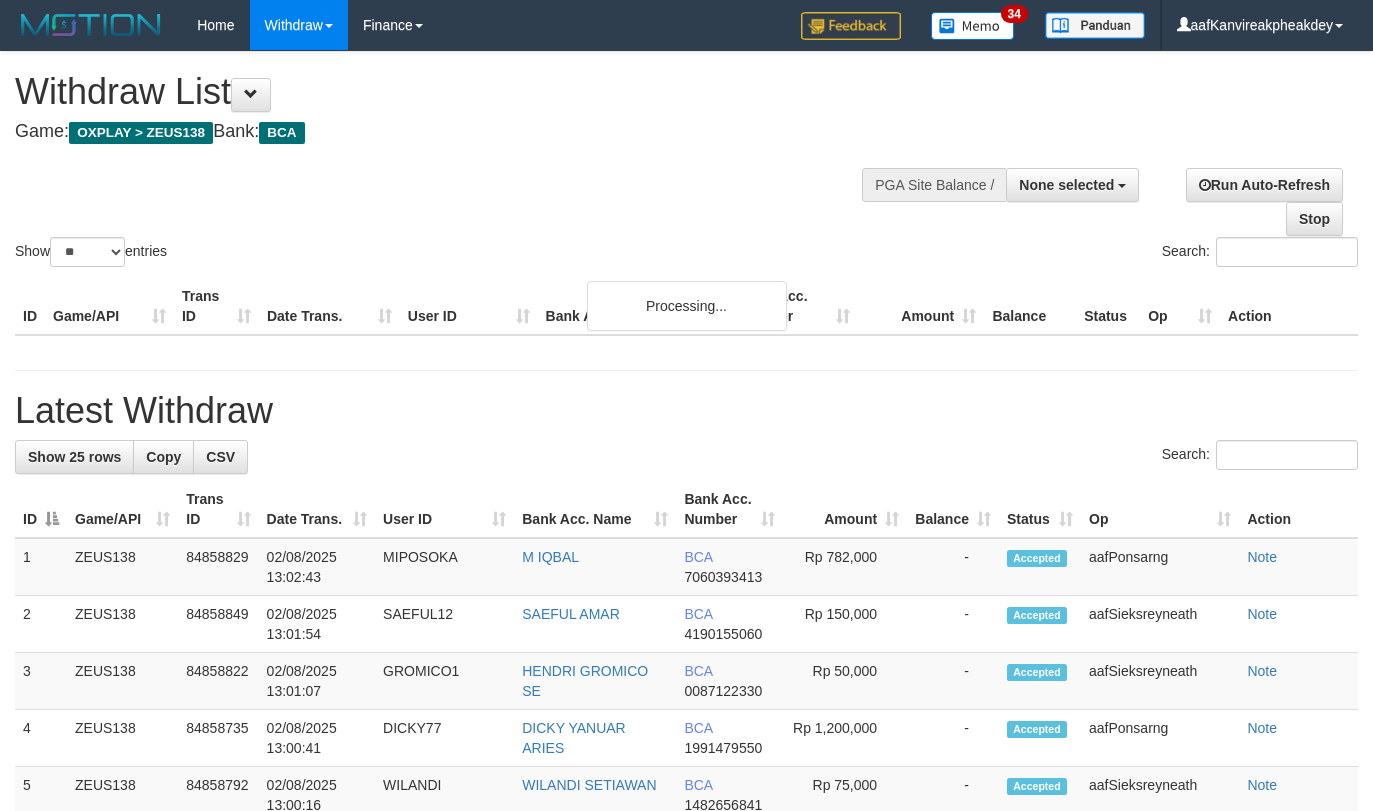 select 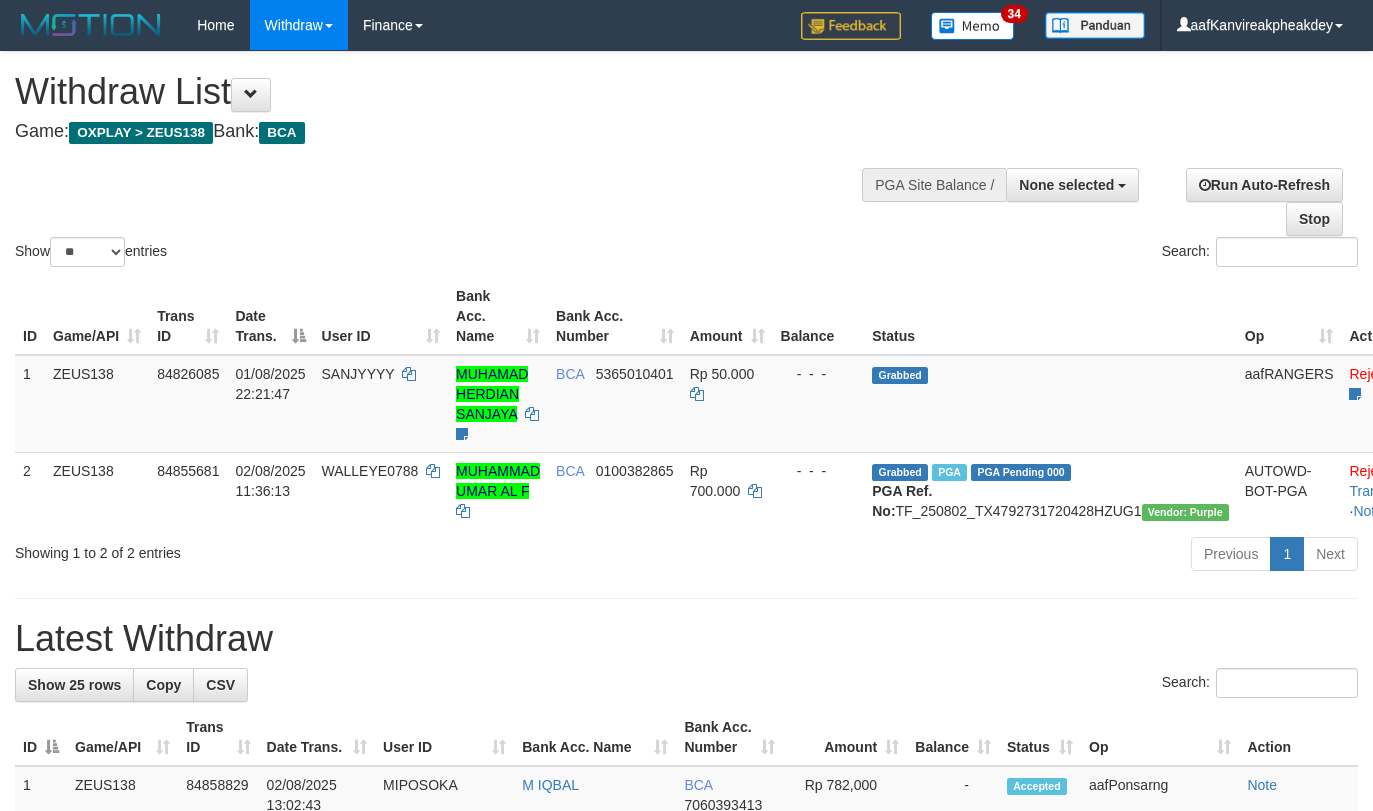 select 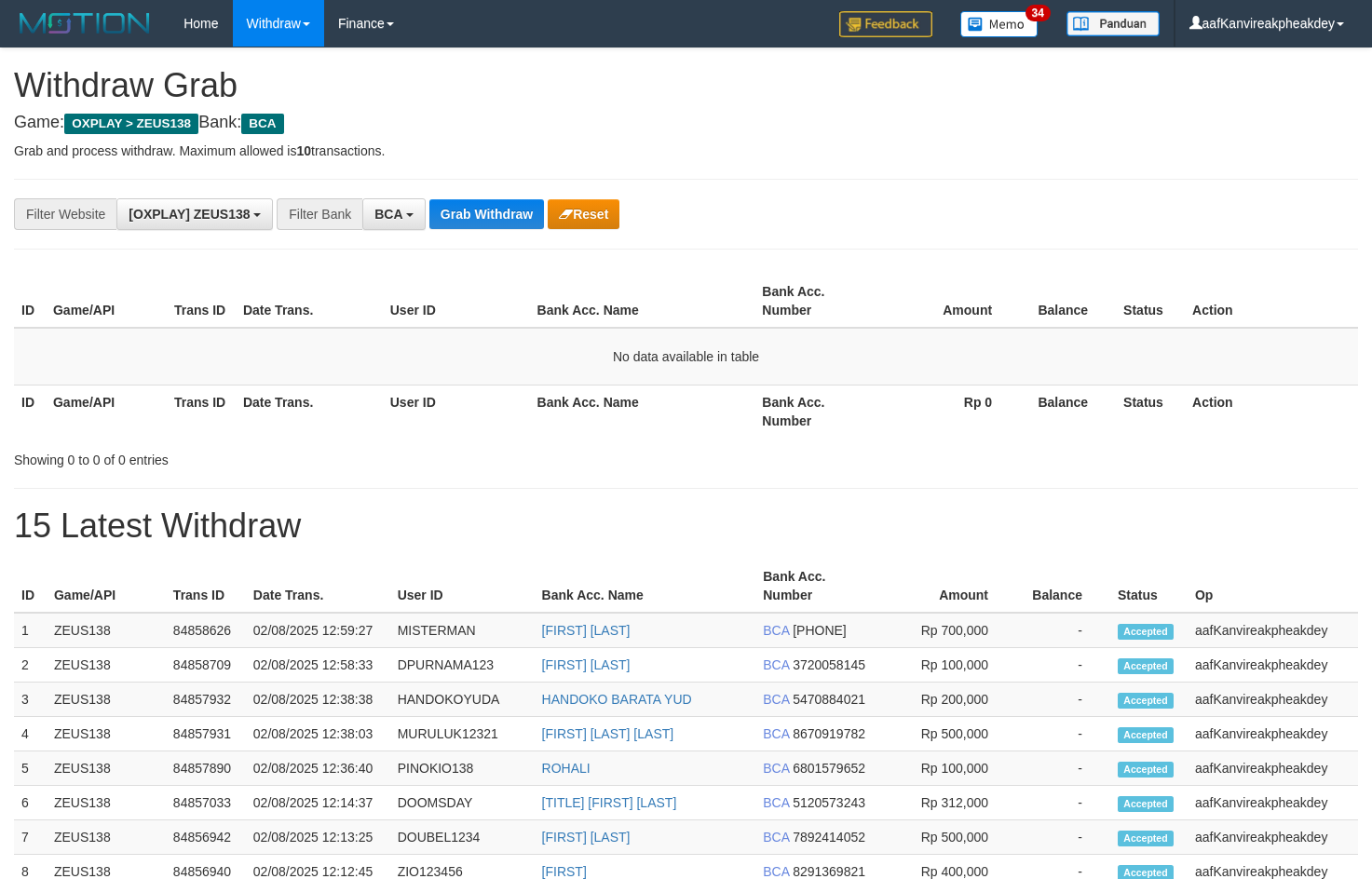 click on "Grab Withdraw" at bounding box center [486, 214] 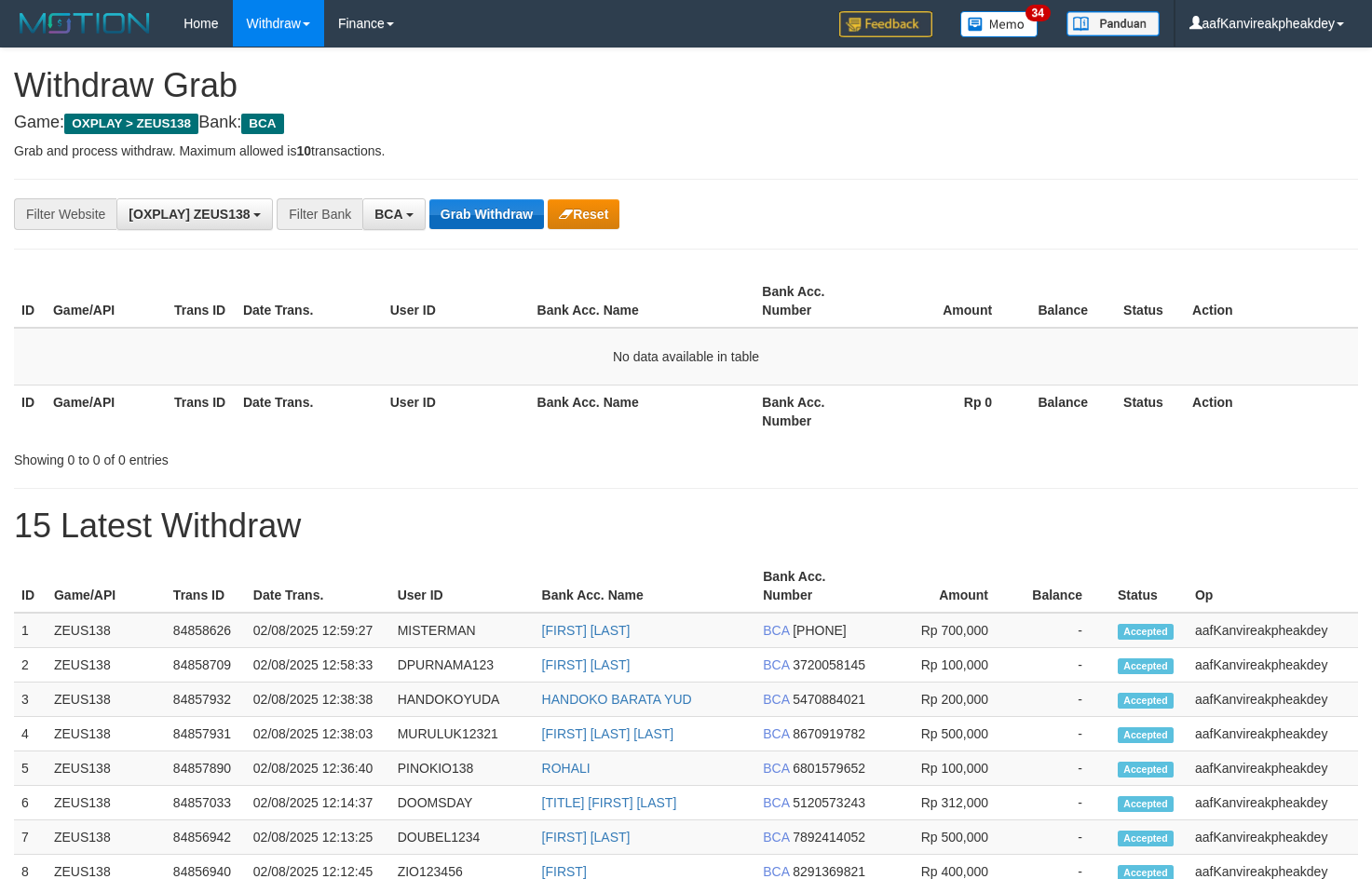 click on "Grab Withdraw" at bounding box center [486, 214] 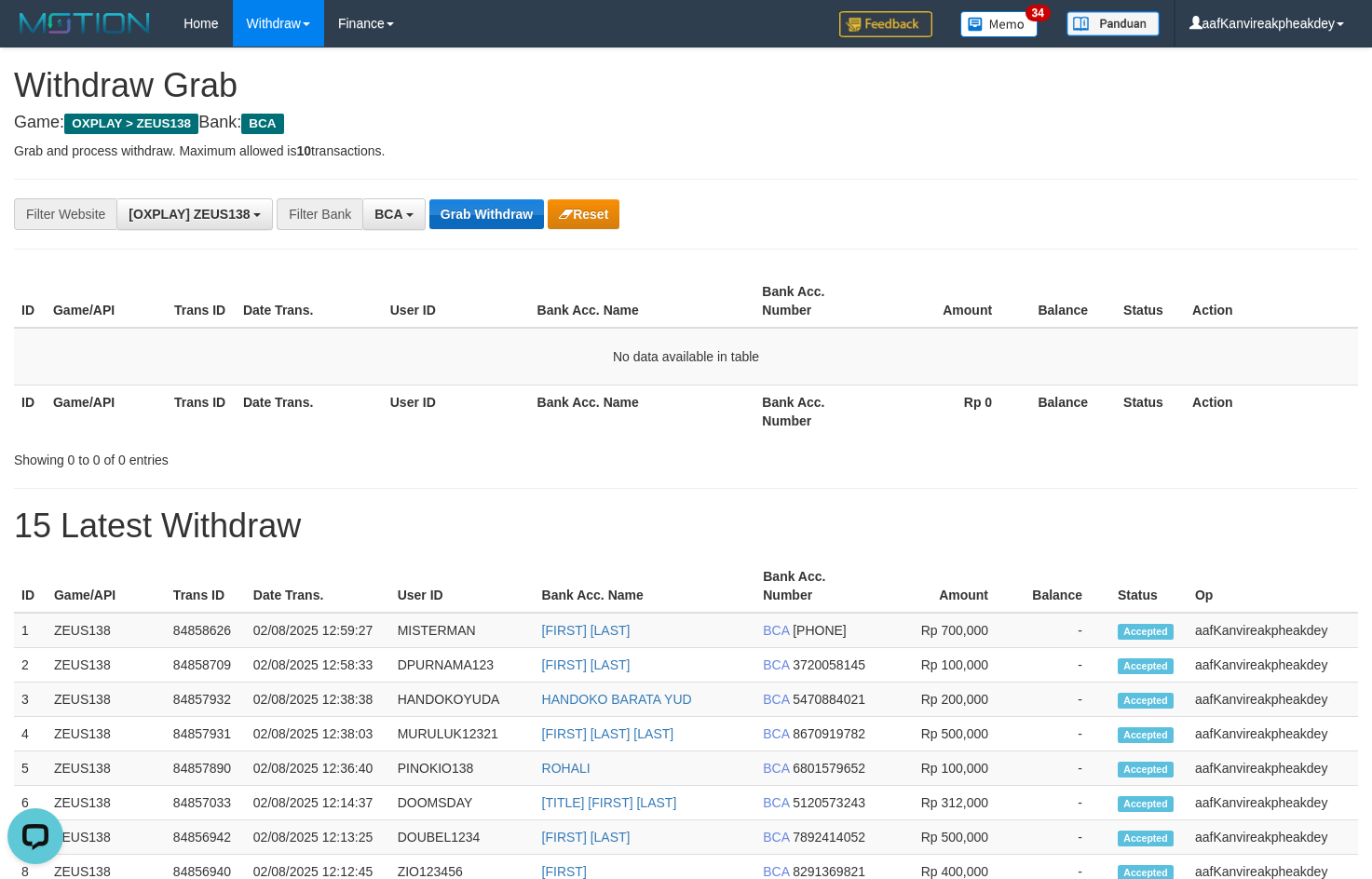 scroll, scrollTop: 0, scrollLeft: 0, axis: both 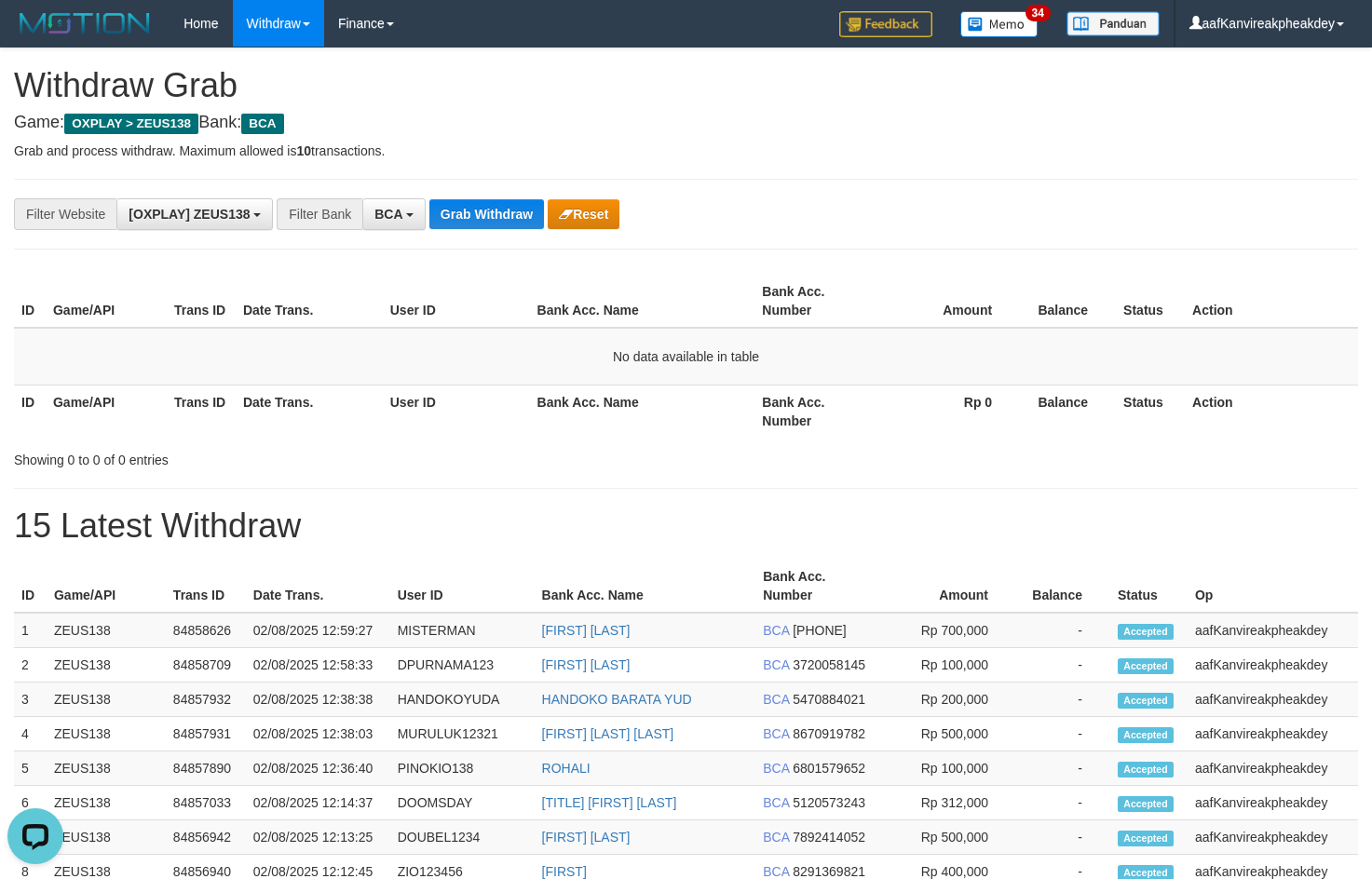 drag, startPoint x: 492, startPoint y: 212, endPoint x: 923, endPoint y: 264, distance: 434.1256 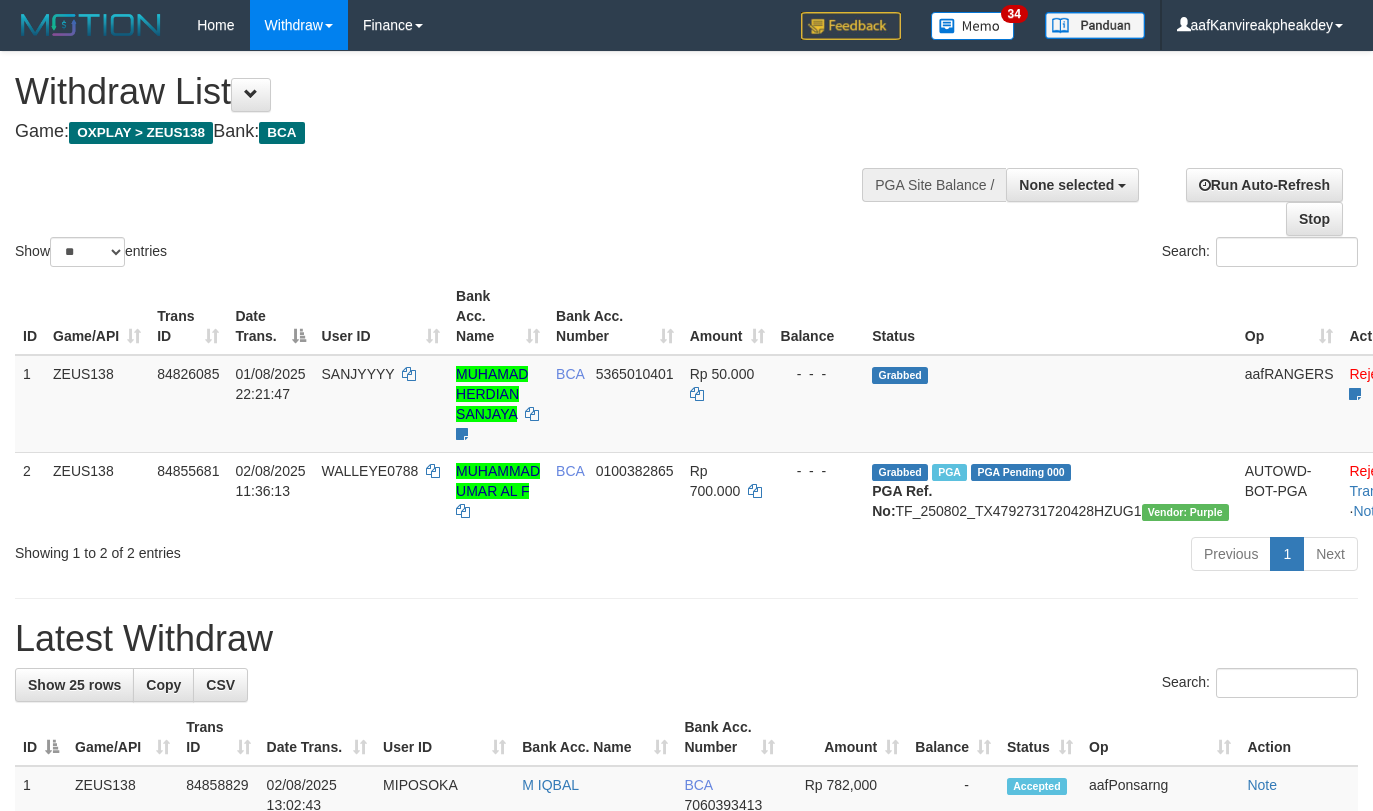 select 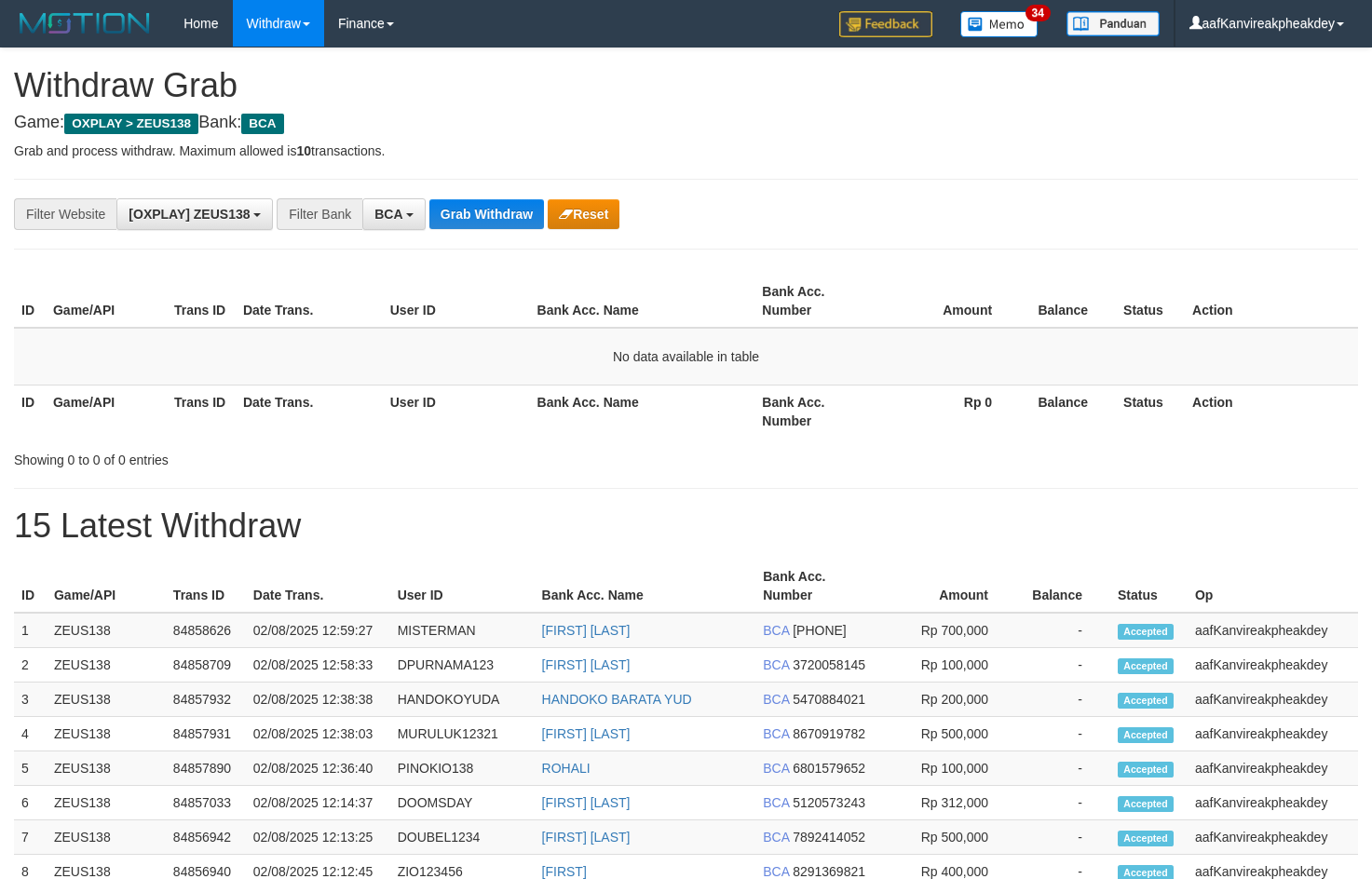 scroll, scrollTop: 0, scrollLeft: 0, axis: both 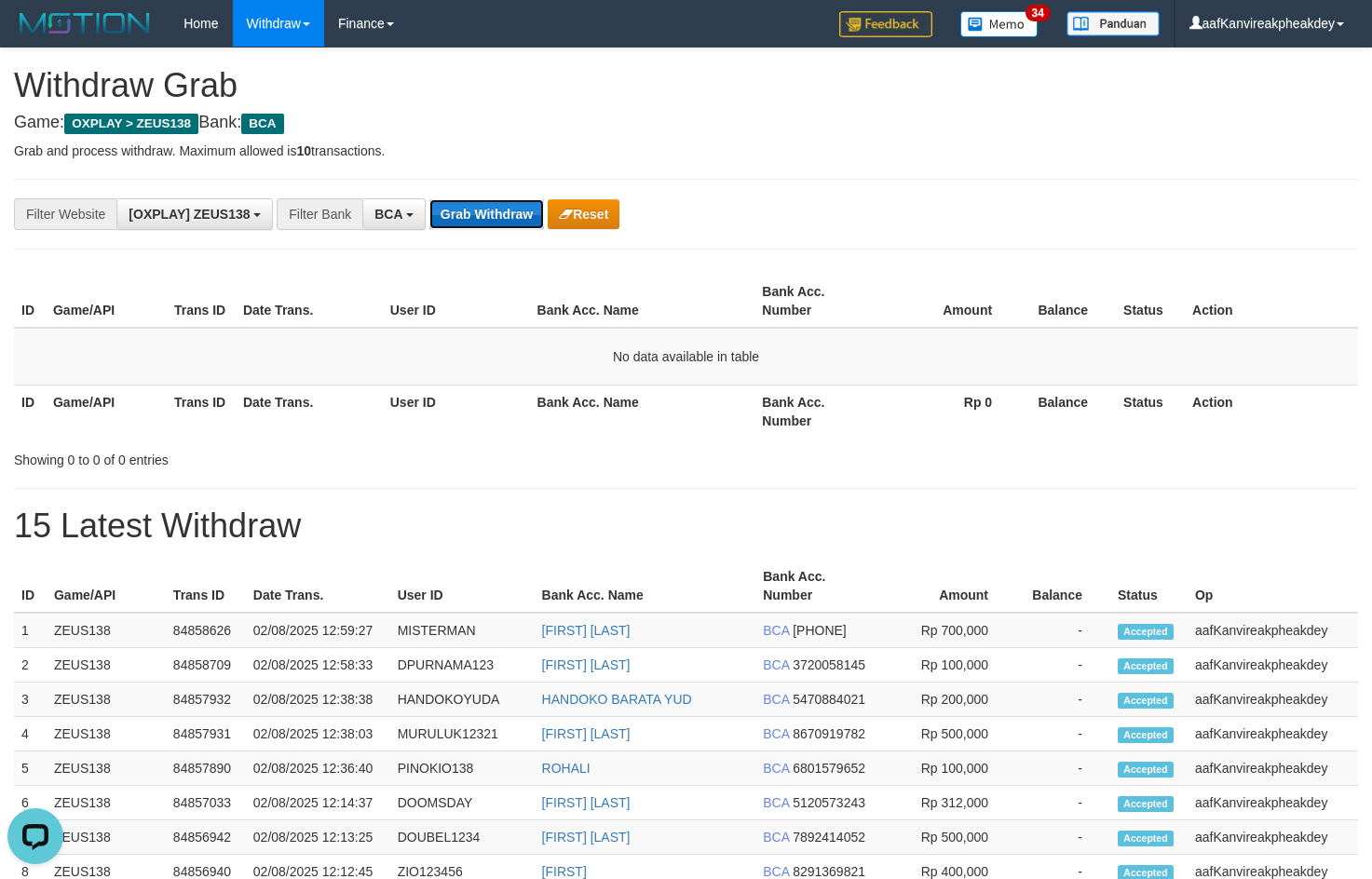 click on "Grab Withdraw" at bounding box center [486, 214] 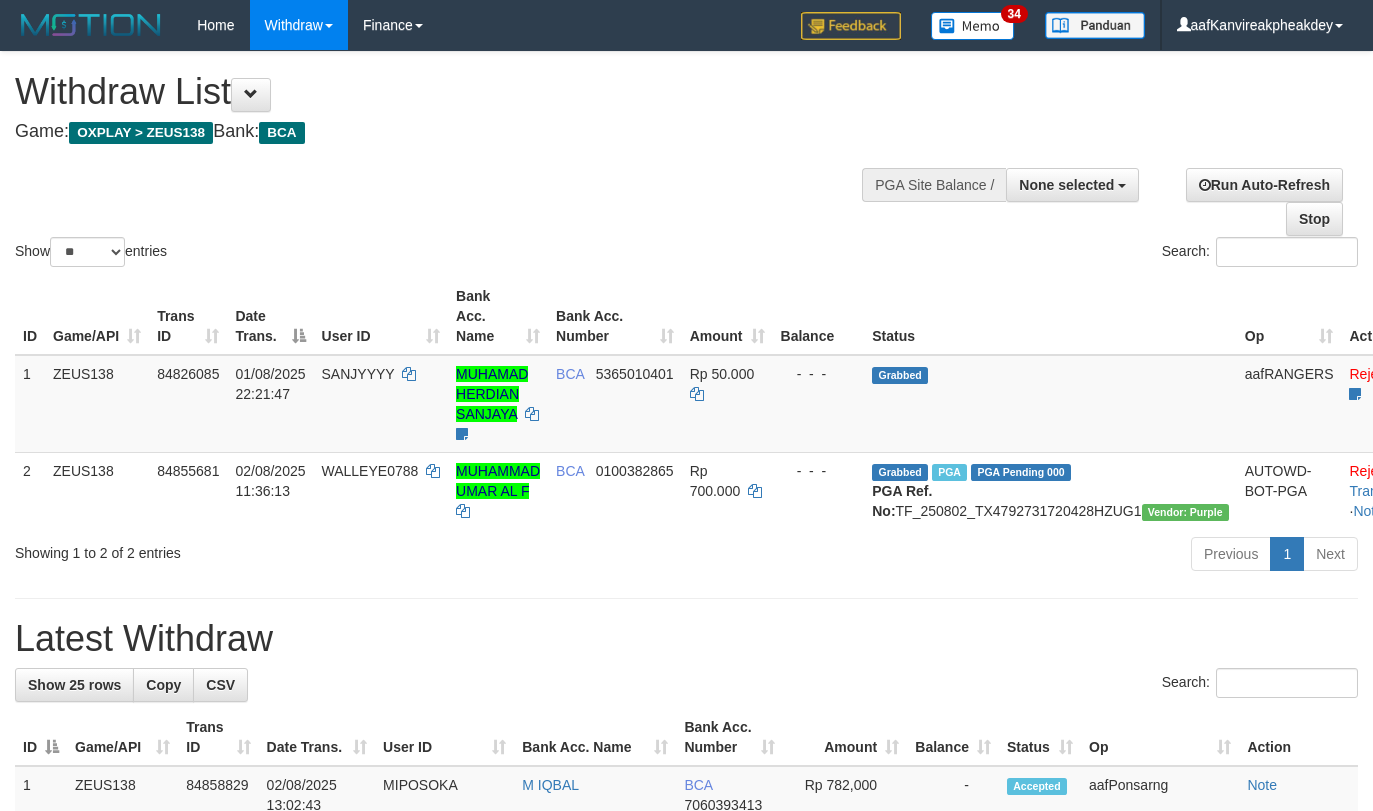 select 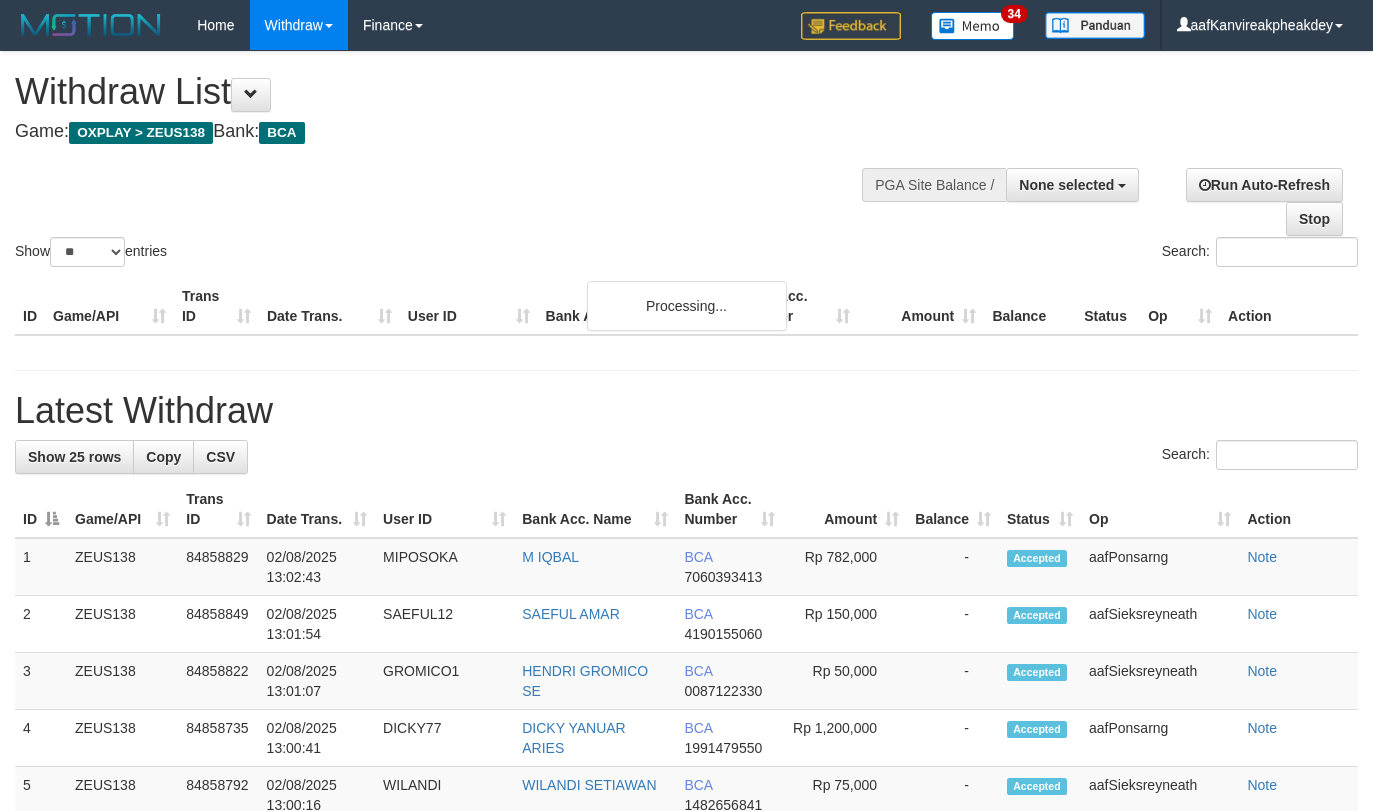 select 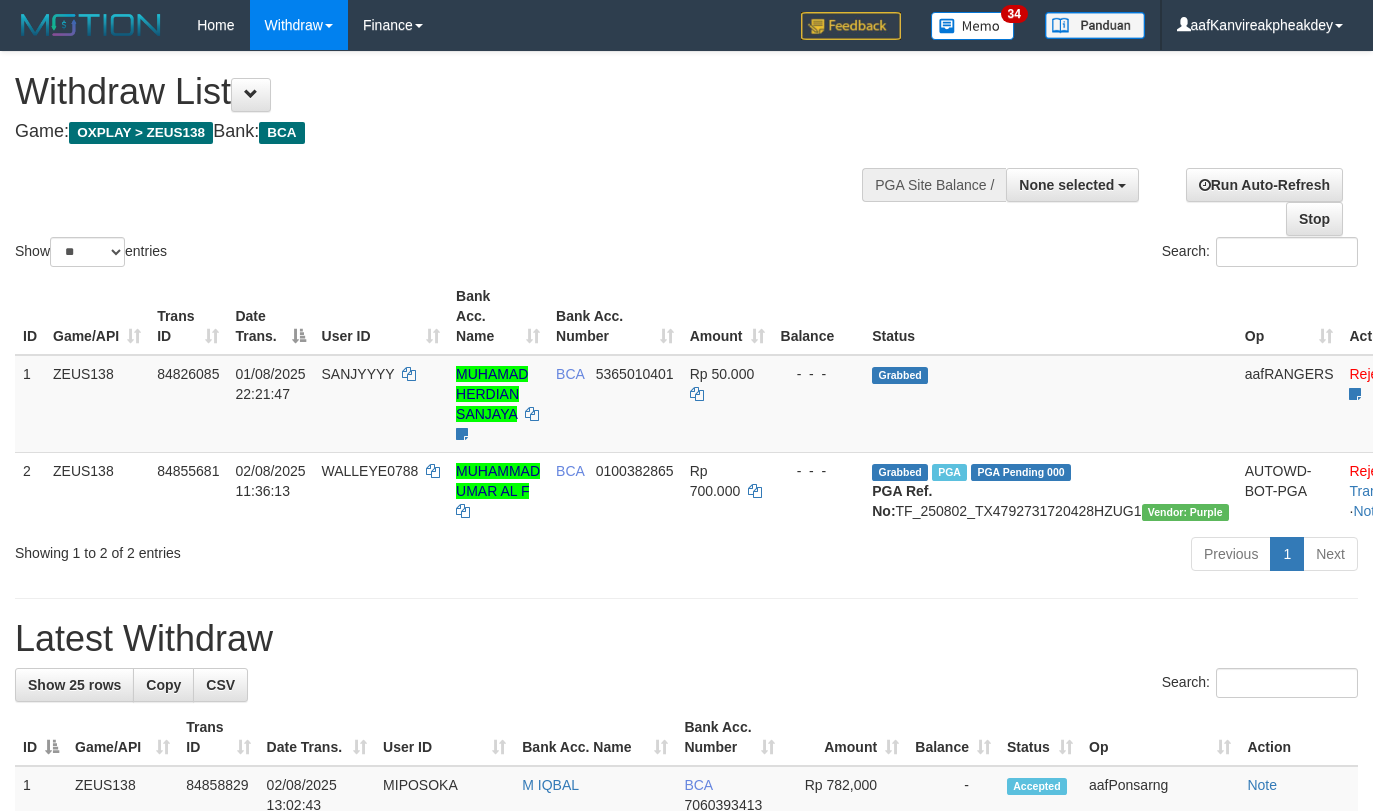 select 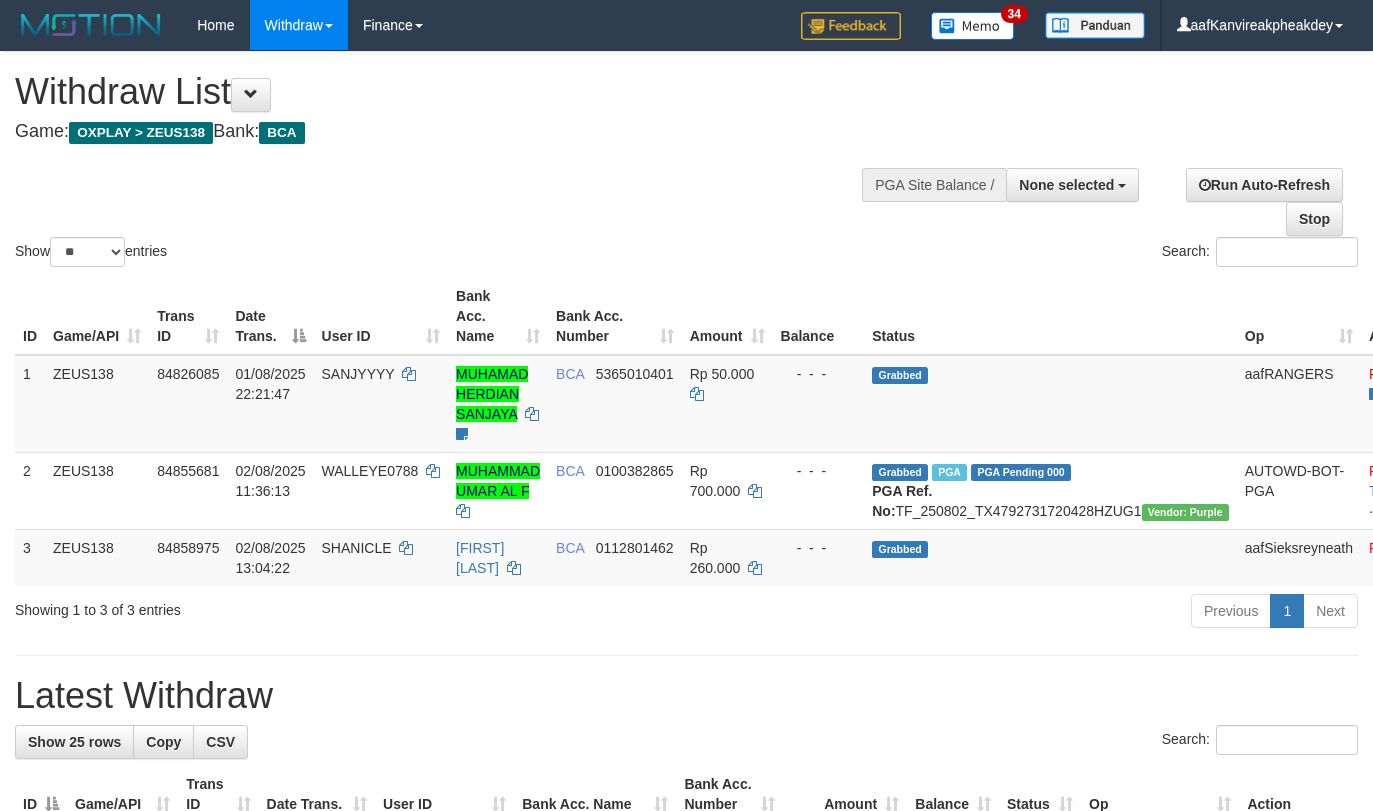 select 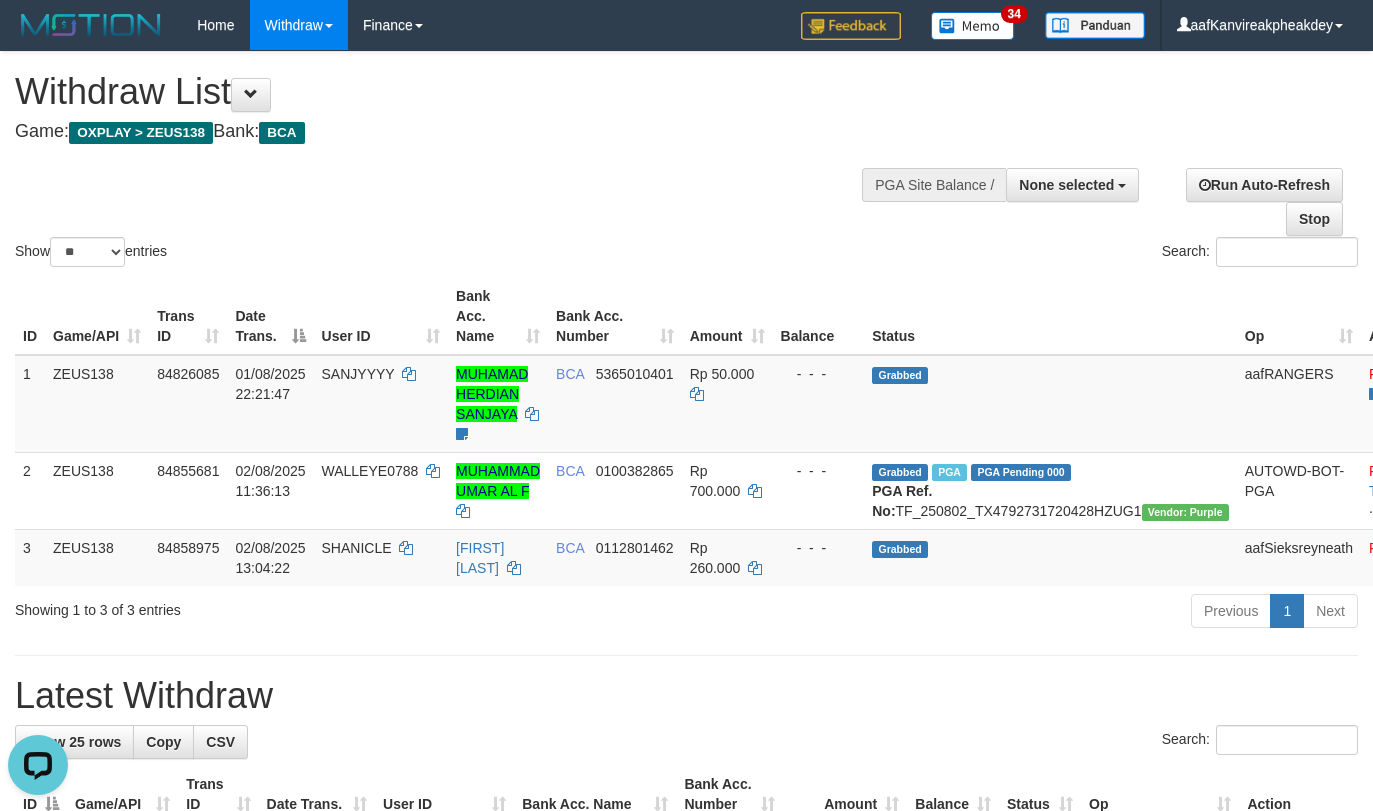 scroll, scrollTop: 0, scrollLeft: 0, axis: both 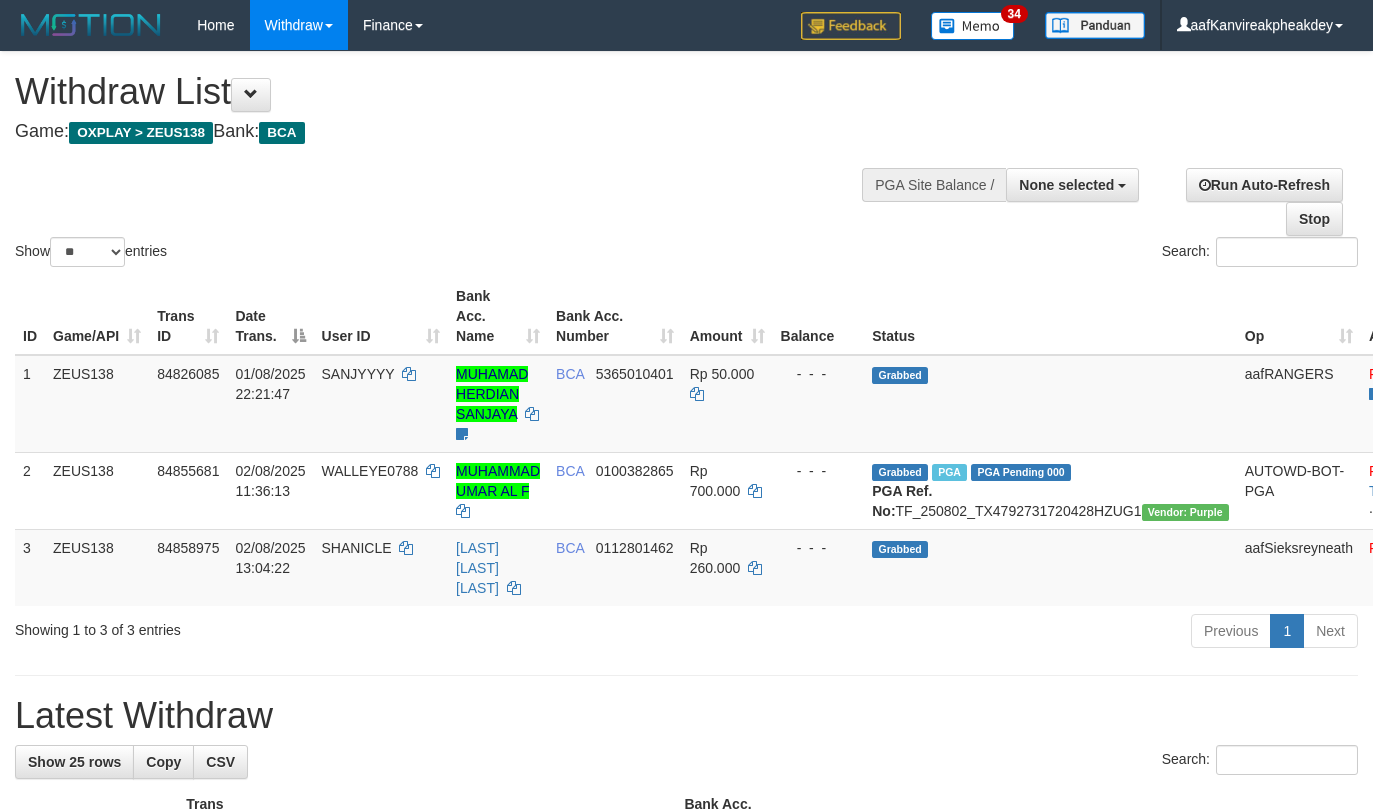 select 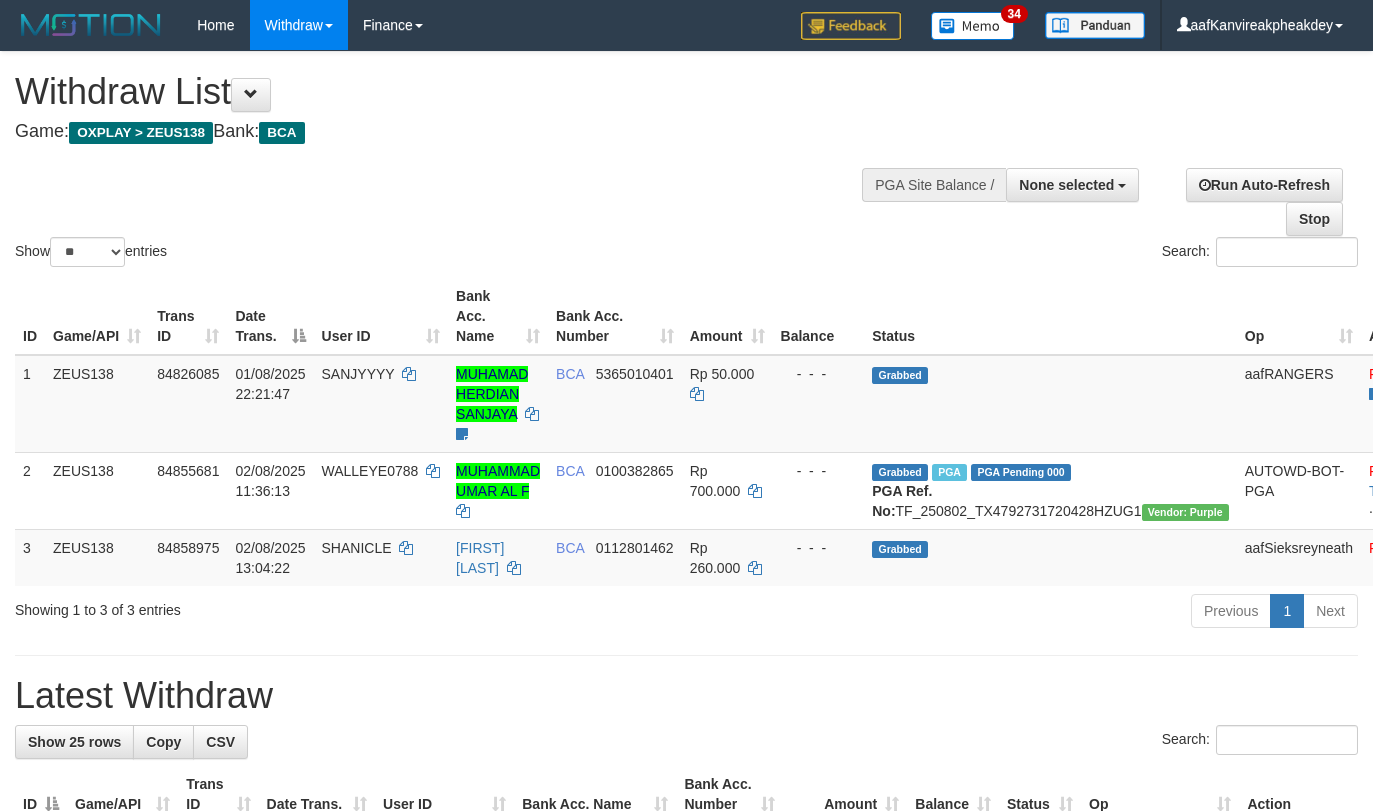 select 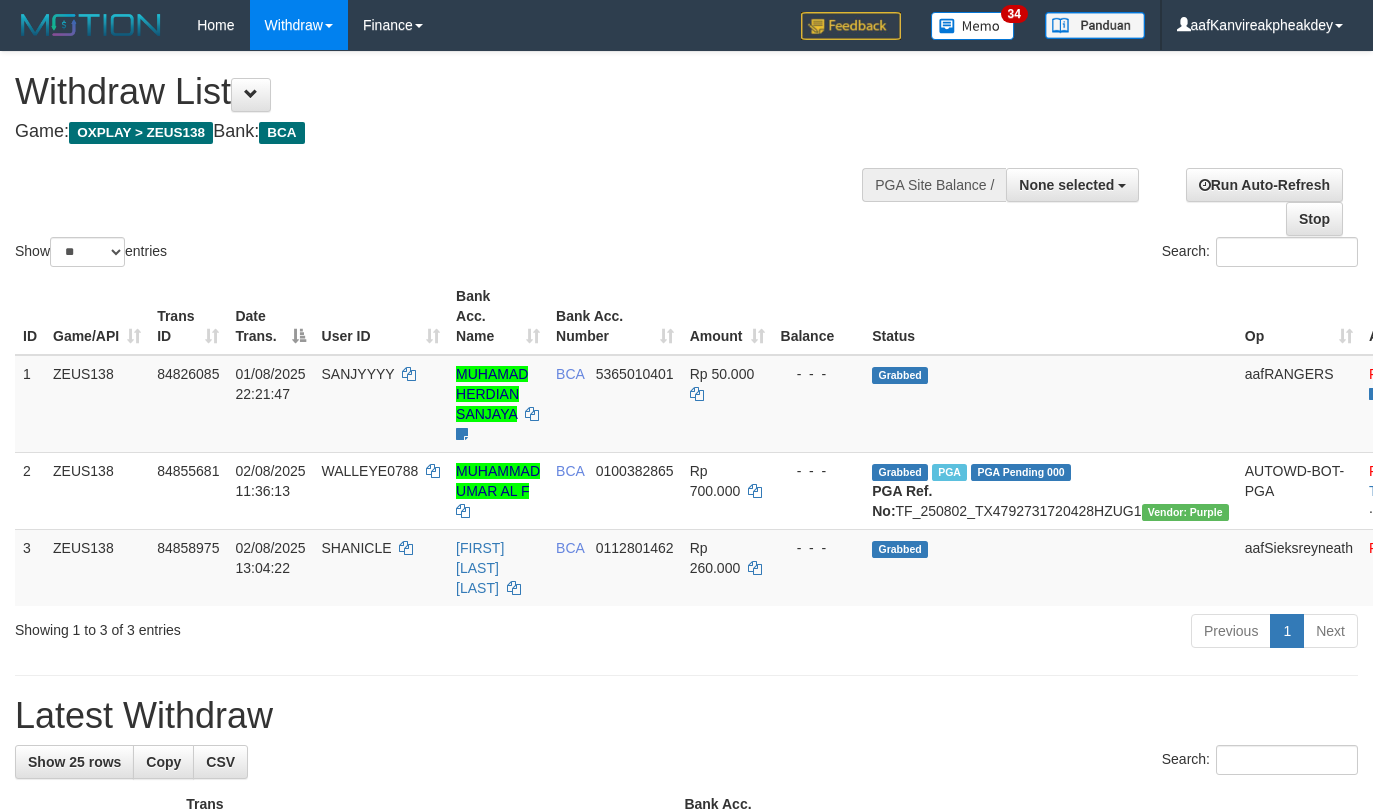 select 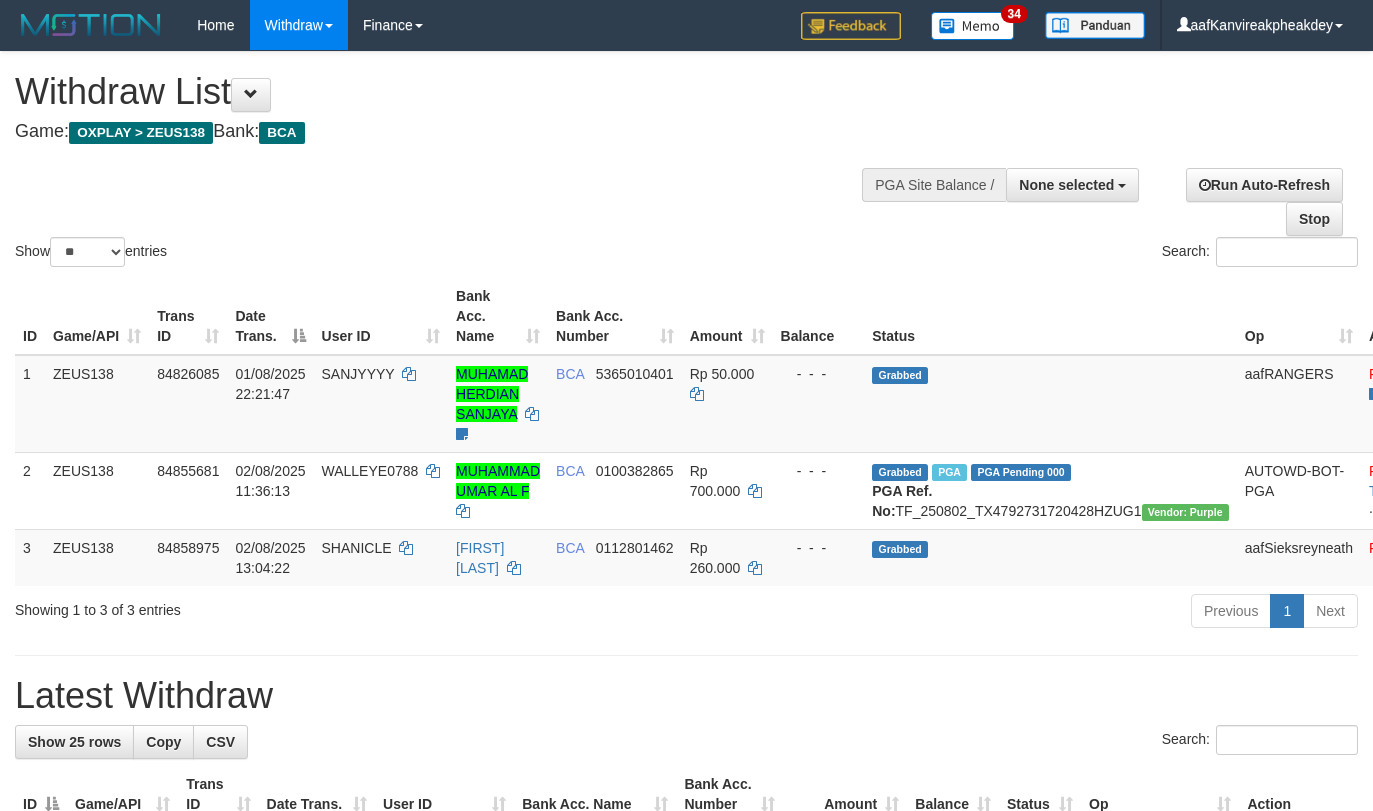 select 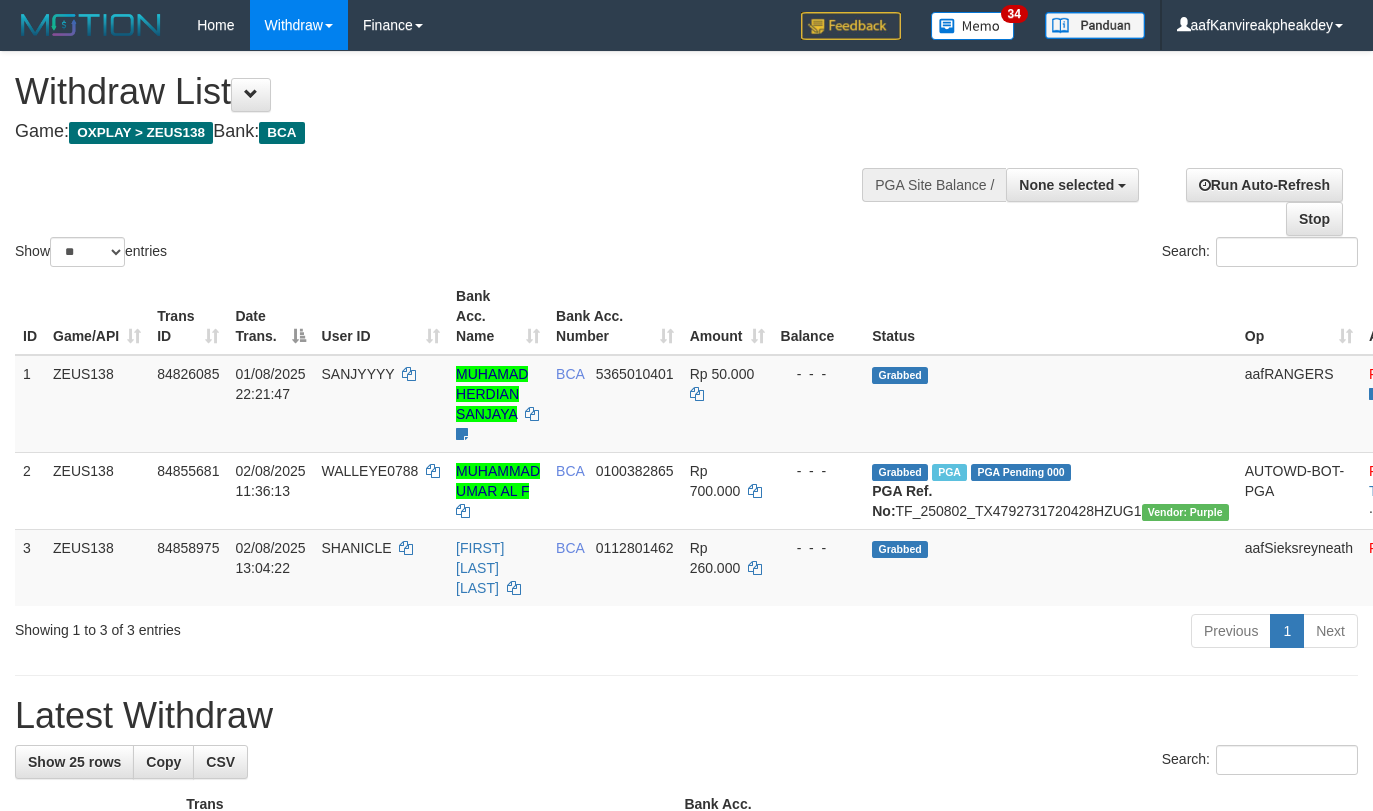 select 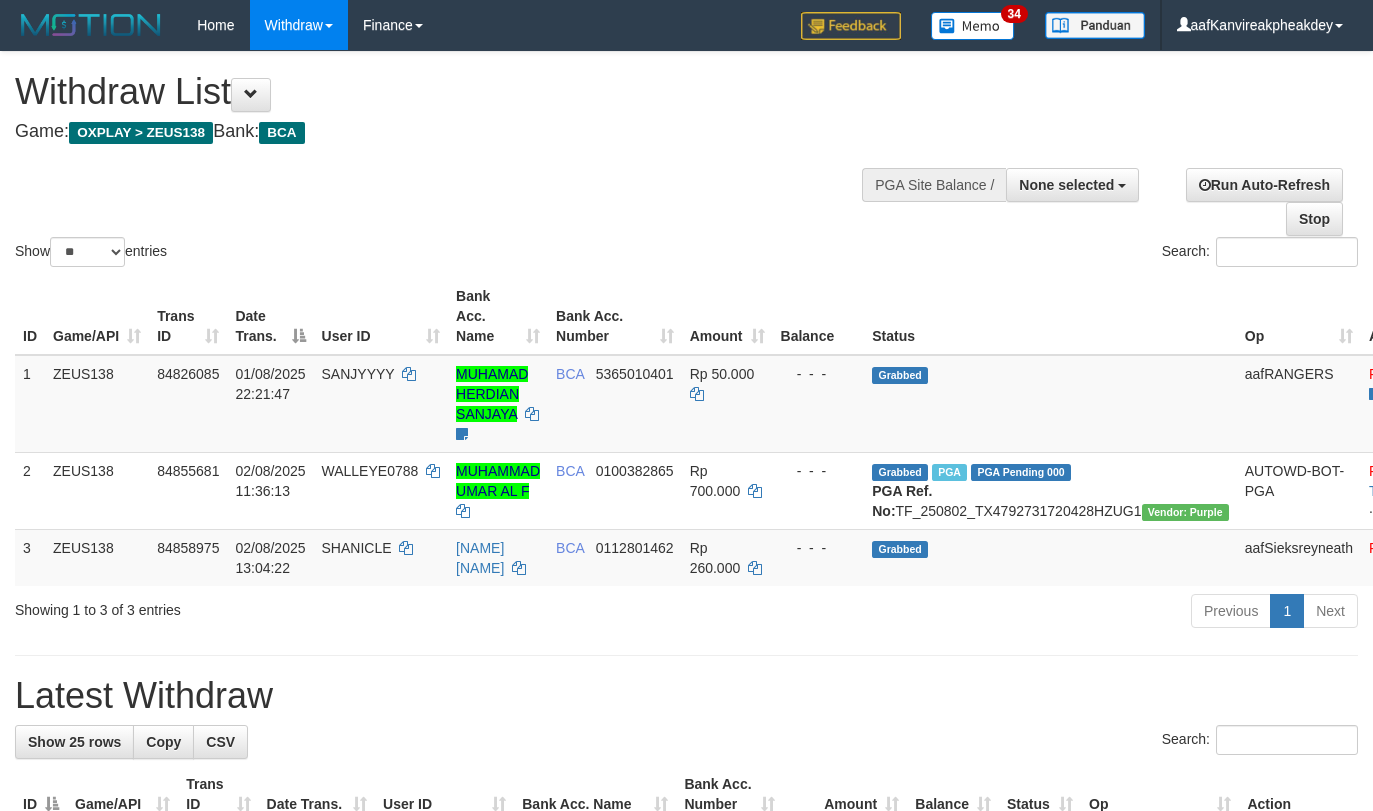 select 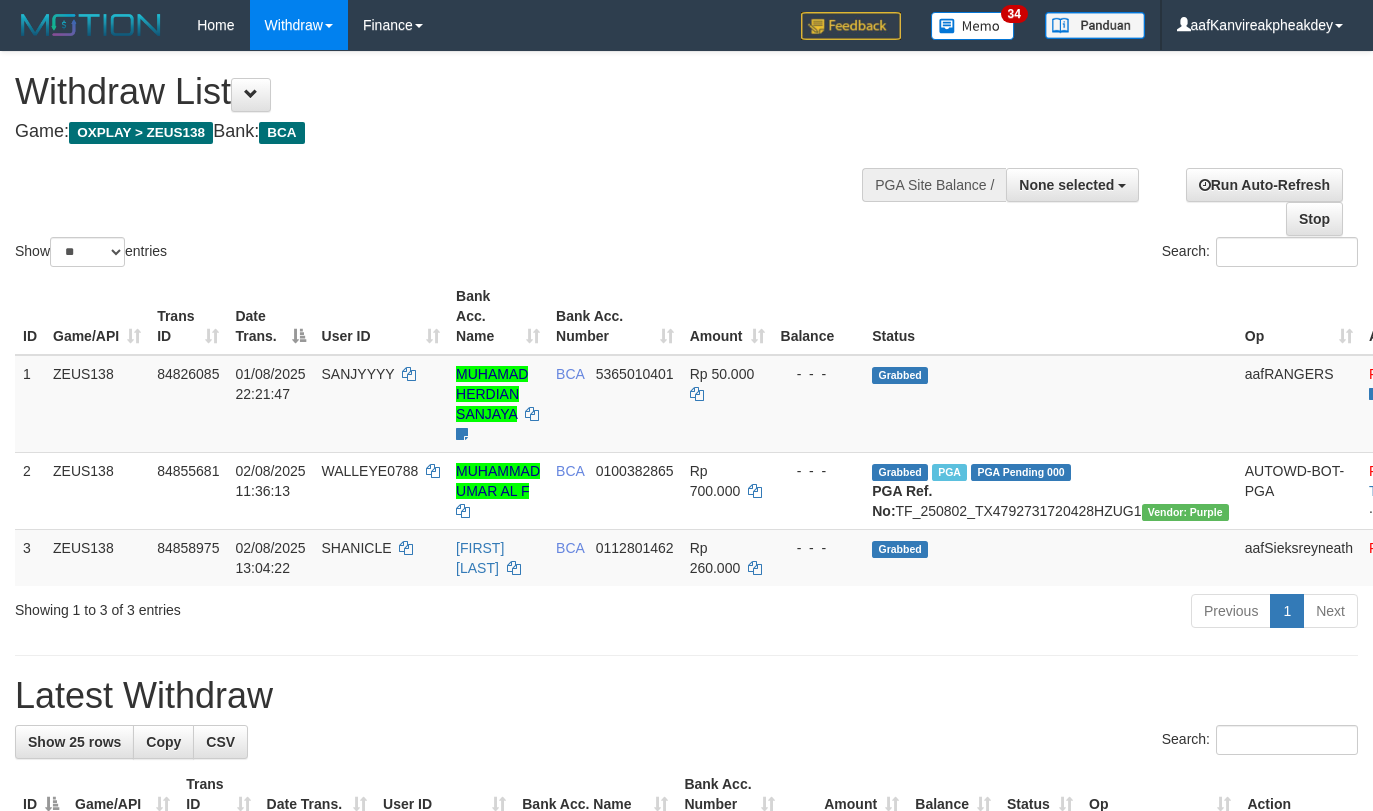 select 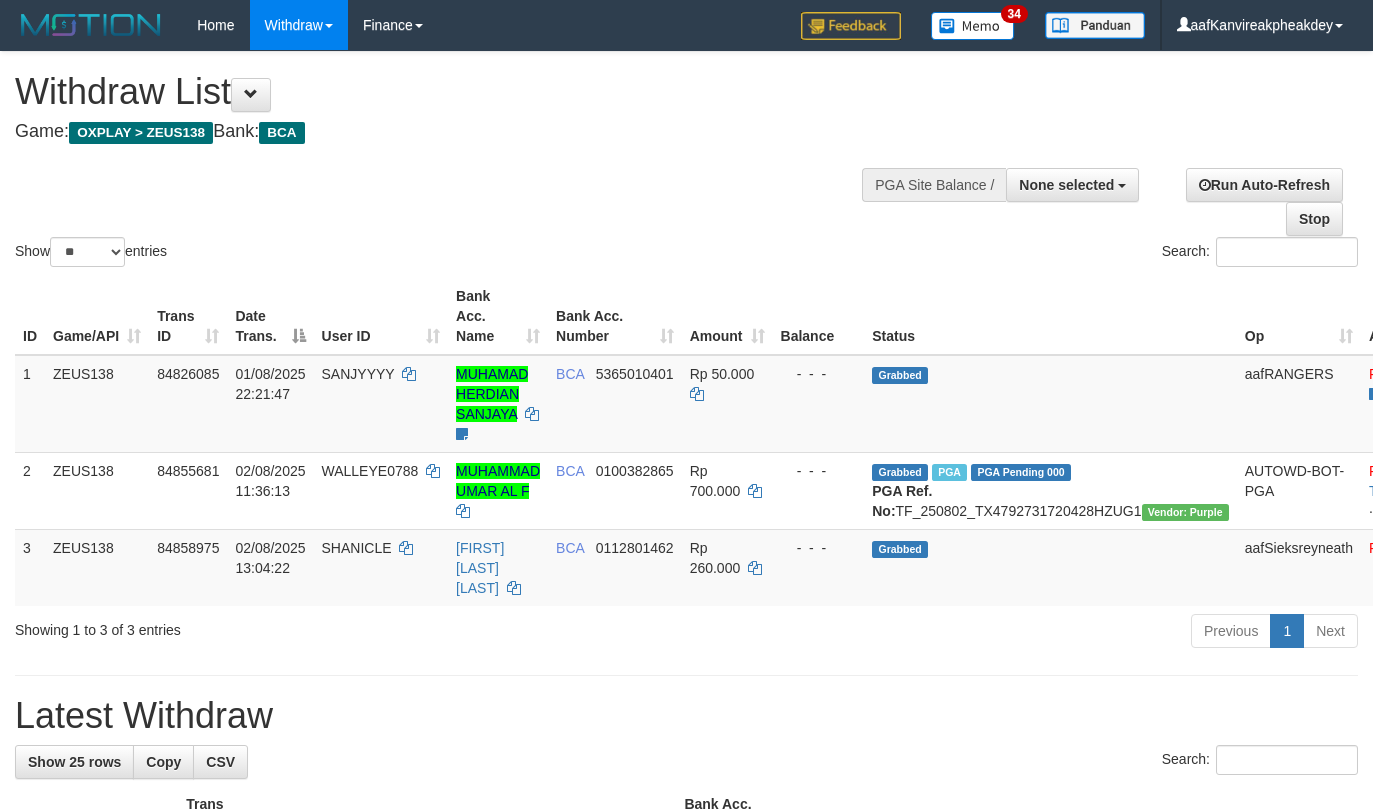 select 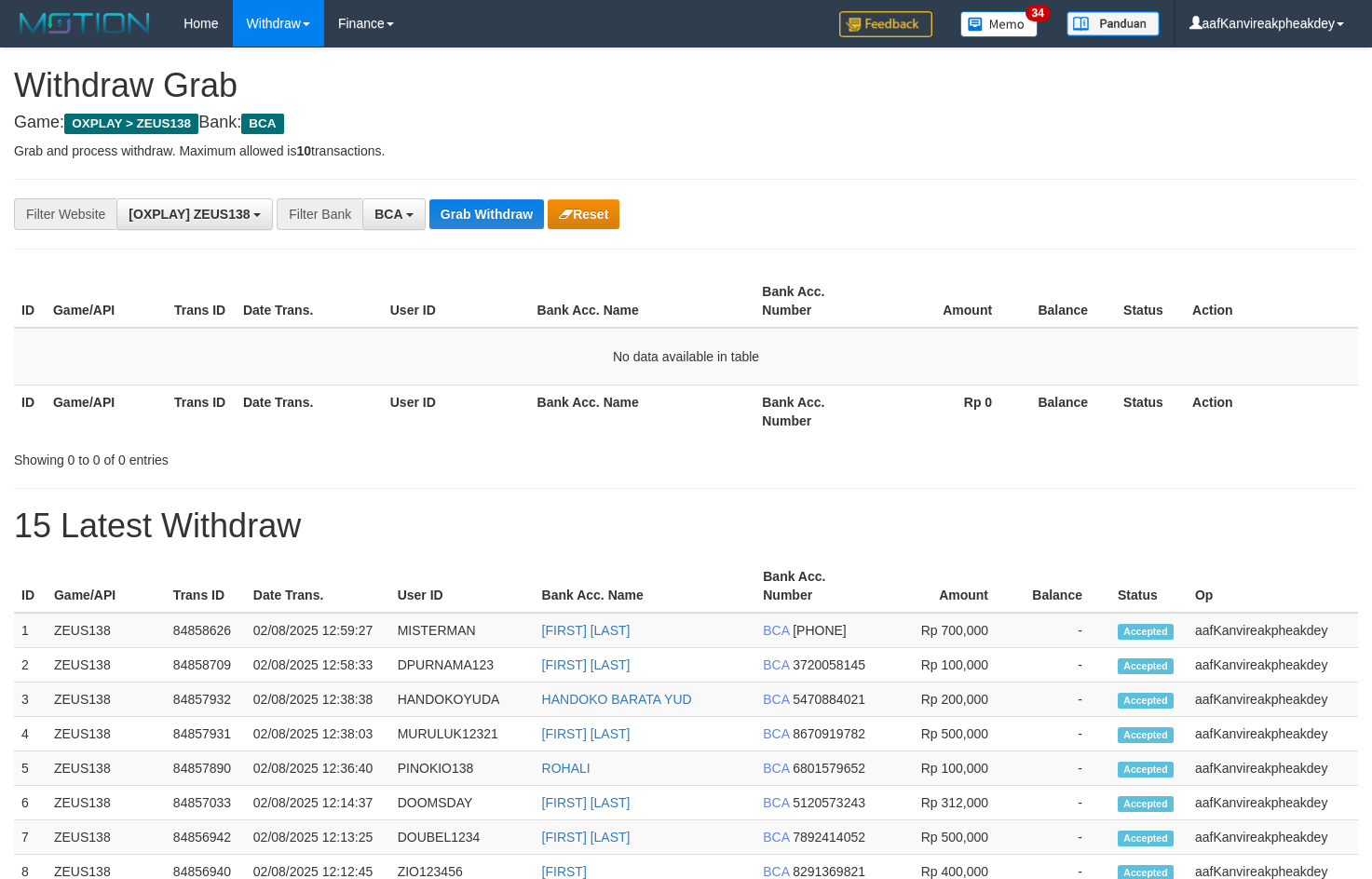 scroll, scrollTop: 0, scrollLeft: 0, axis: both 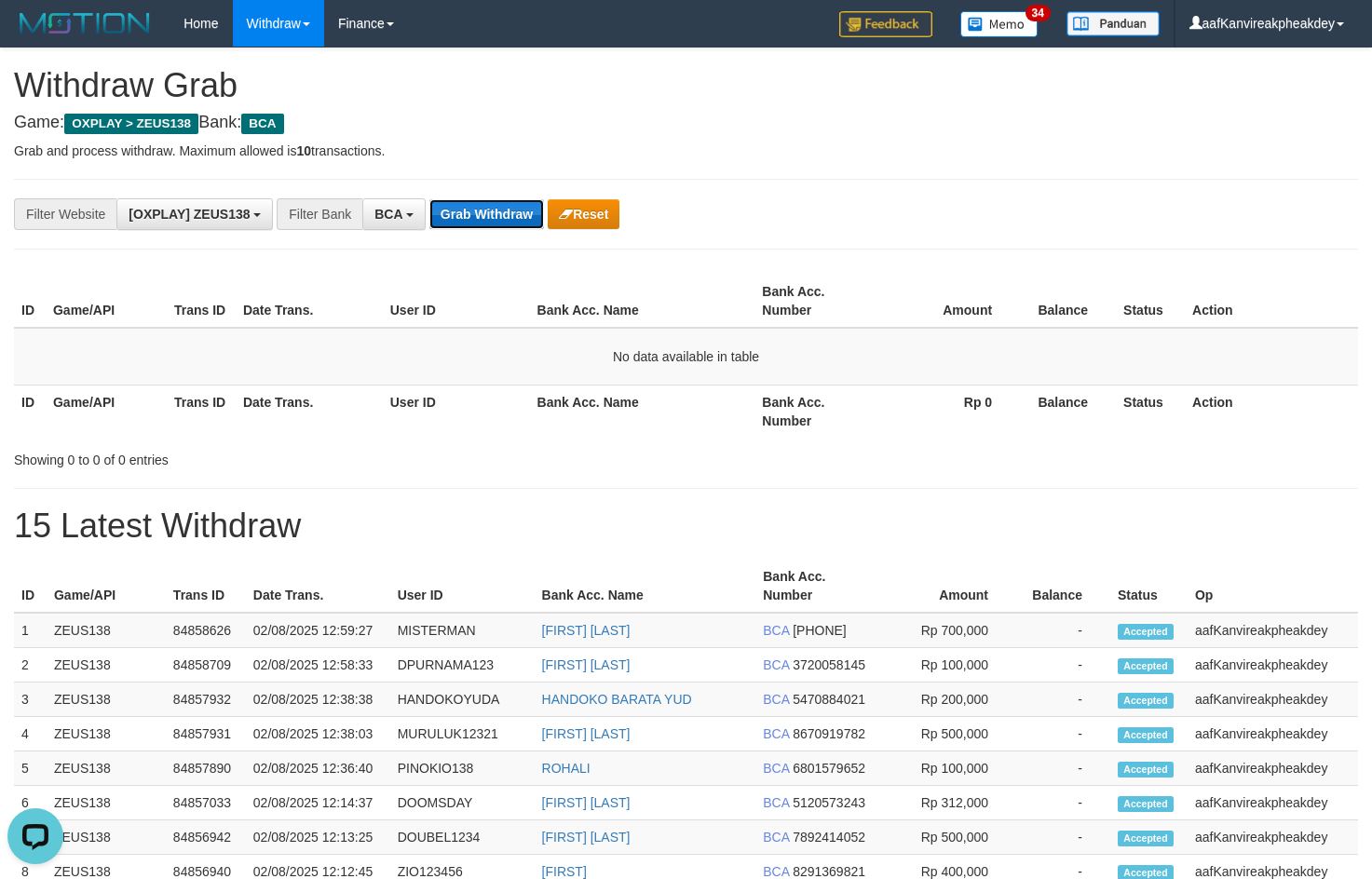 click on "Grab Withdraw" at bounding box center [486, 214] 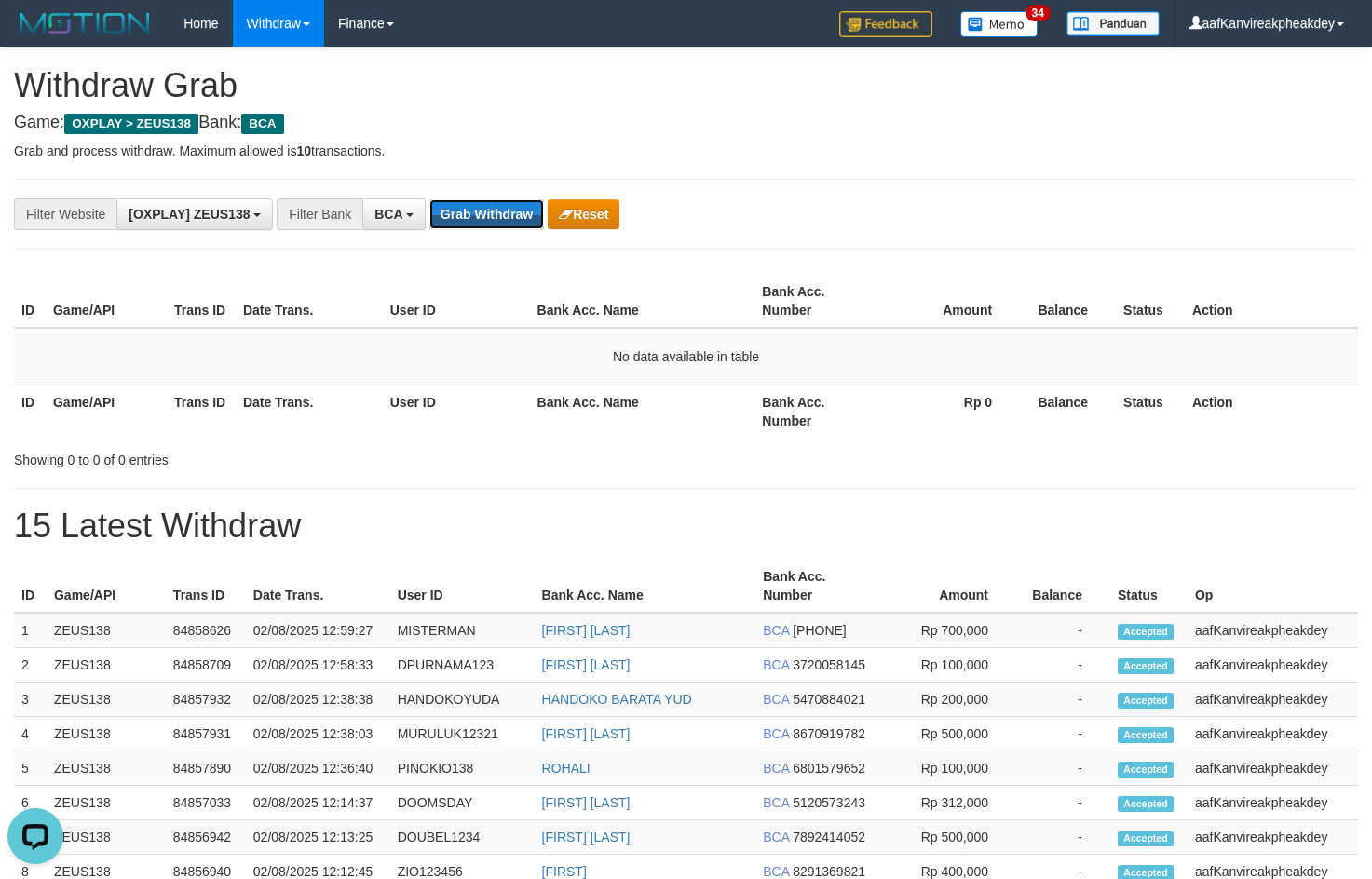 drag, startPoint x: 487, startPoint y: 214, endPoint x: 1382, endPoint y: 273, distance: 896.9426 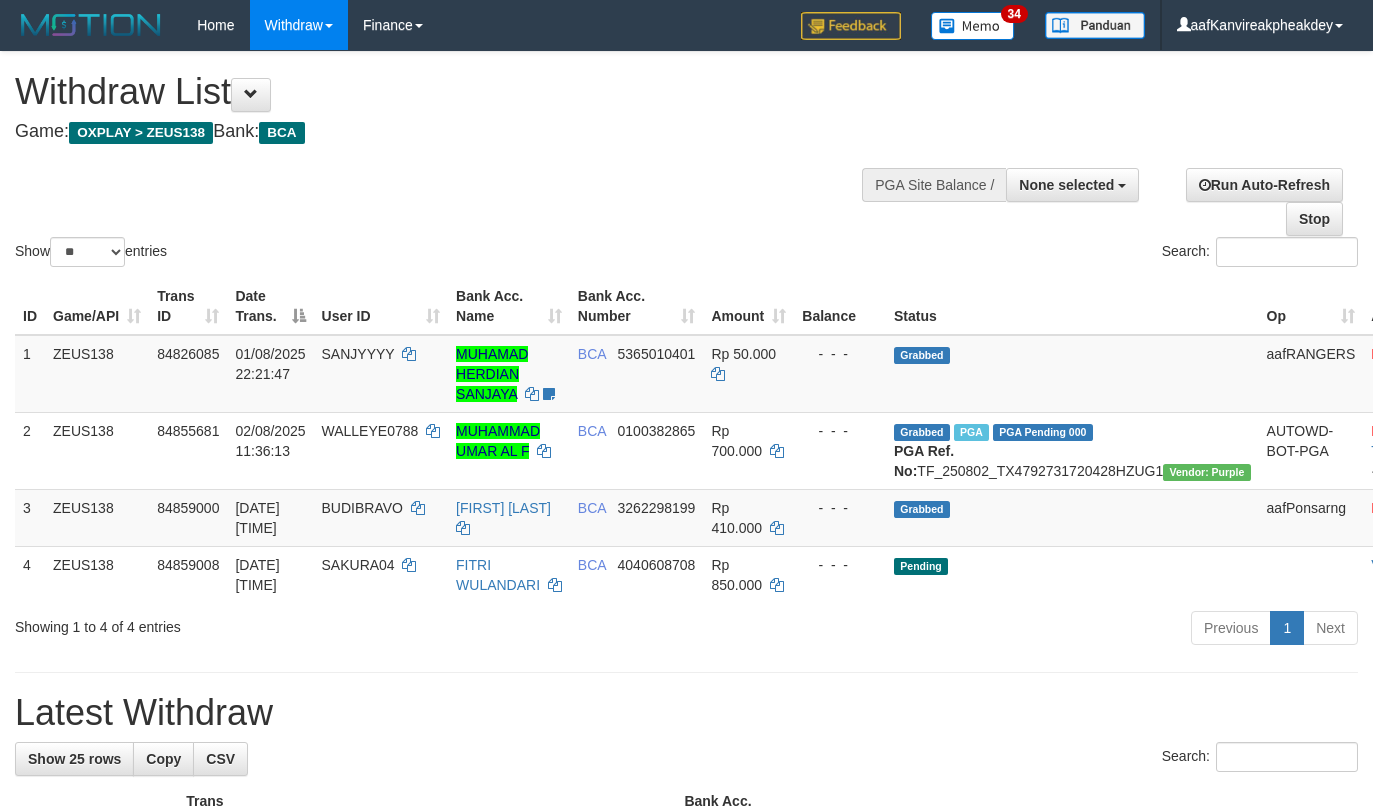 select 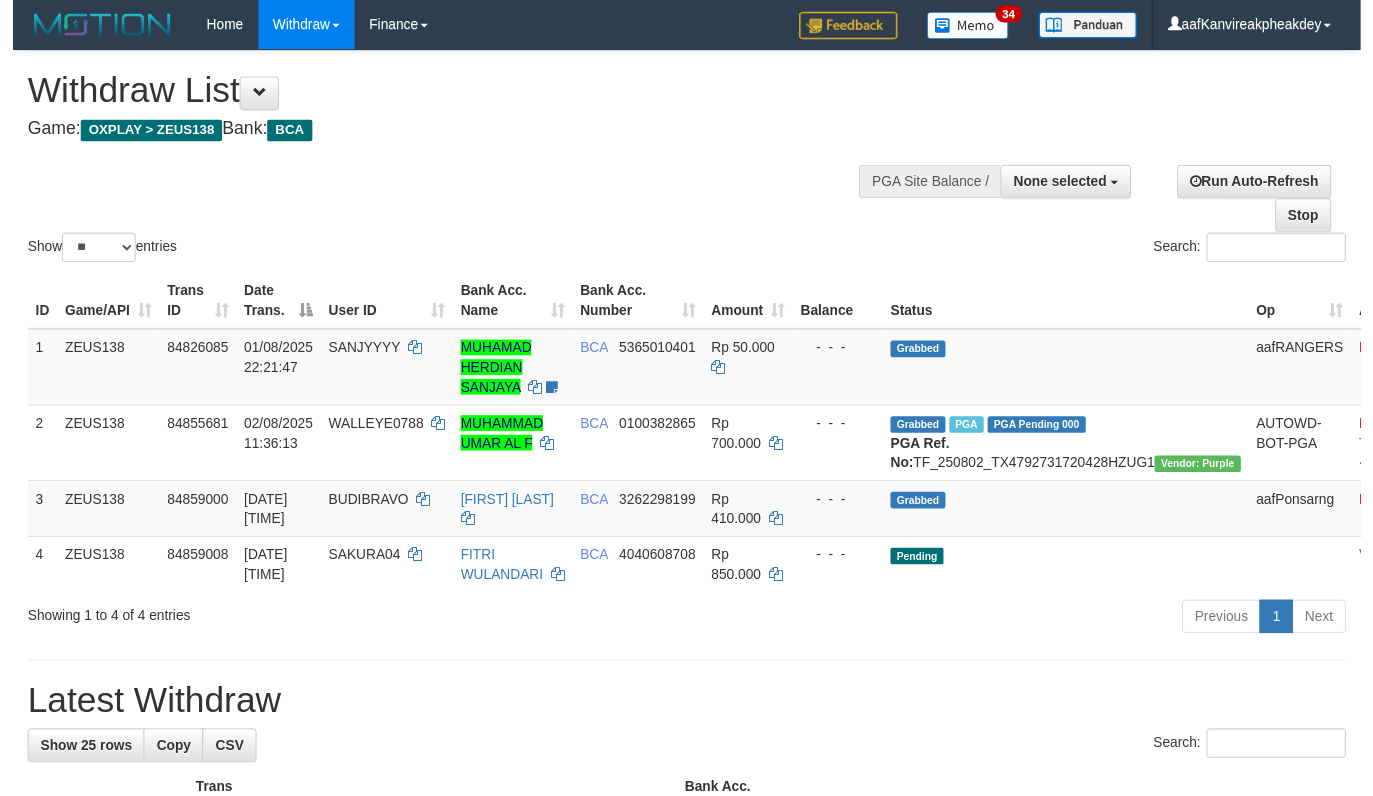 scroll, scrollTop: 0, scrollLeft: 0, axis: both 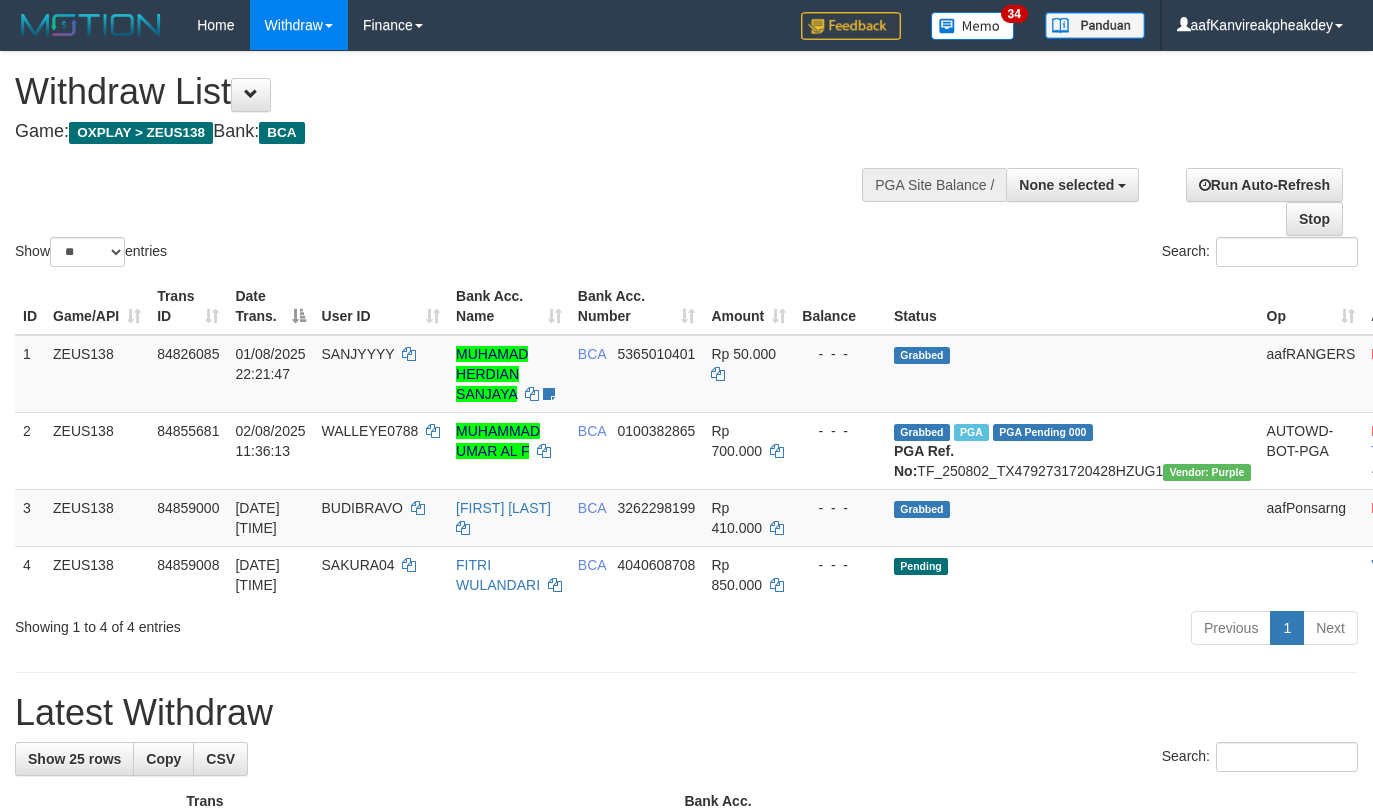 select 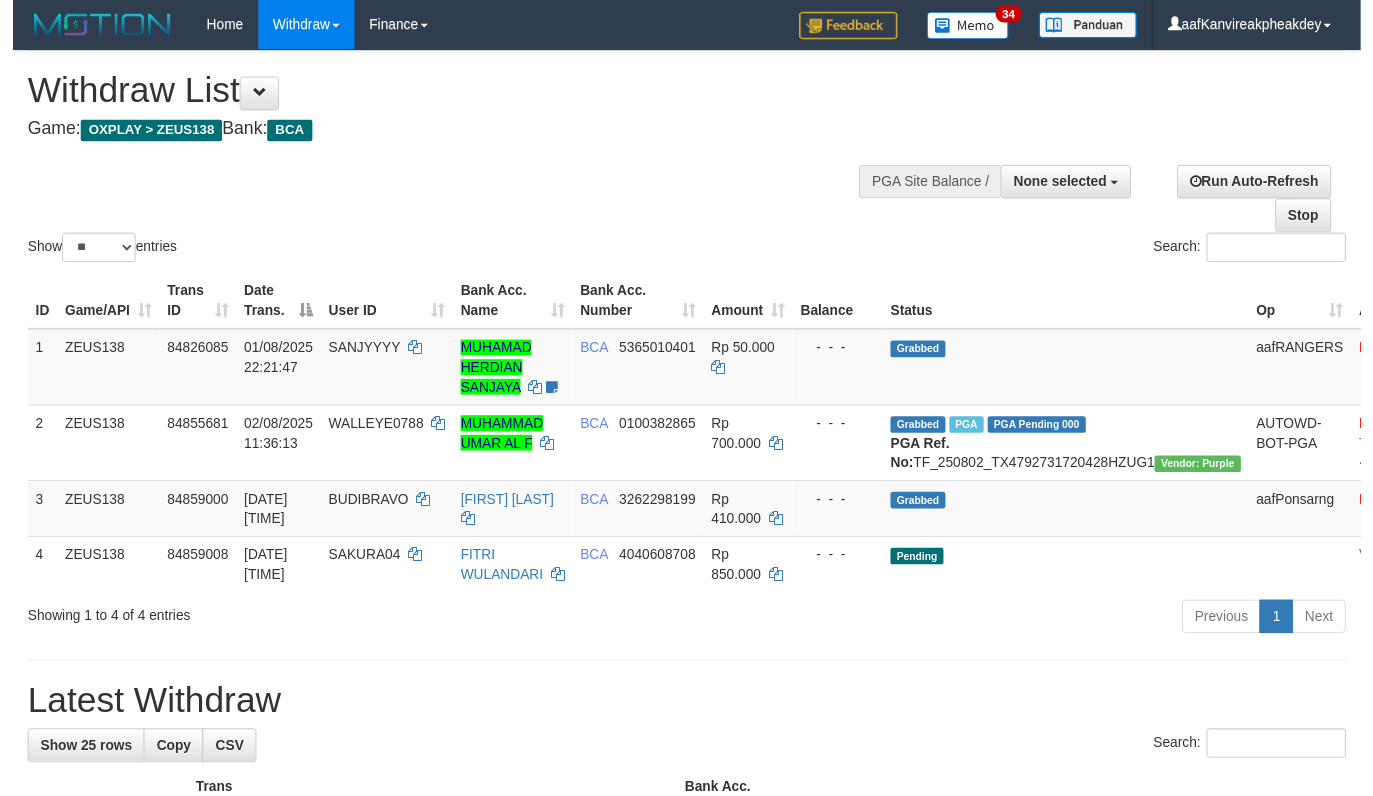 scroll, scrollTop: 0, scrollLeft: 0, axis: both 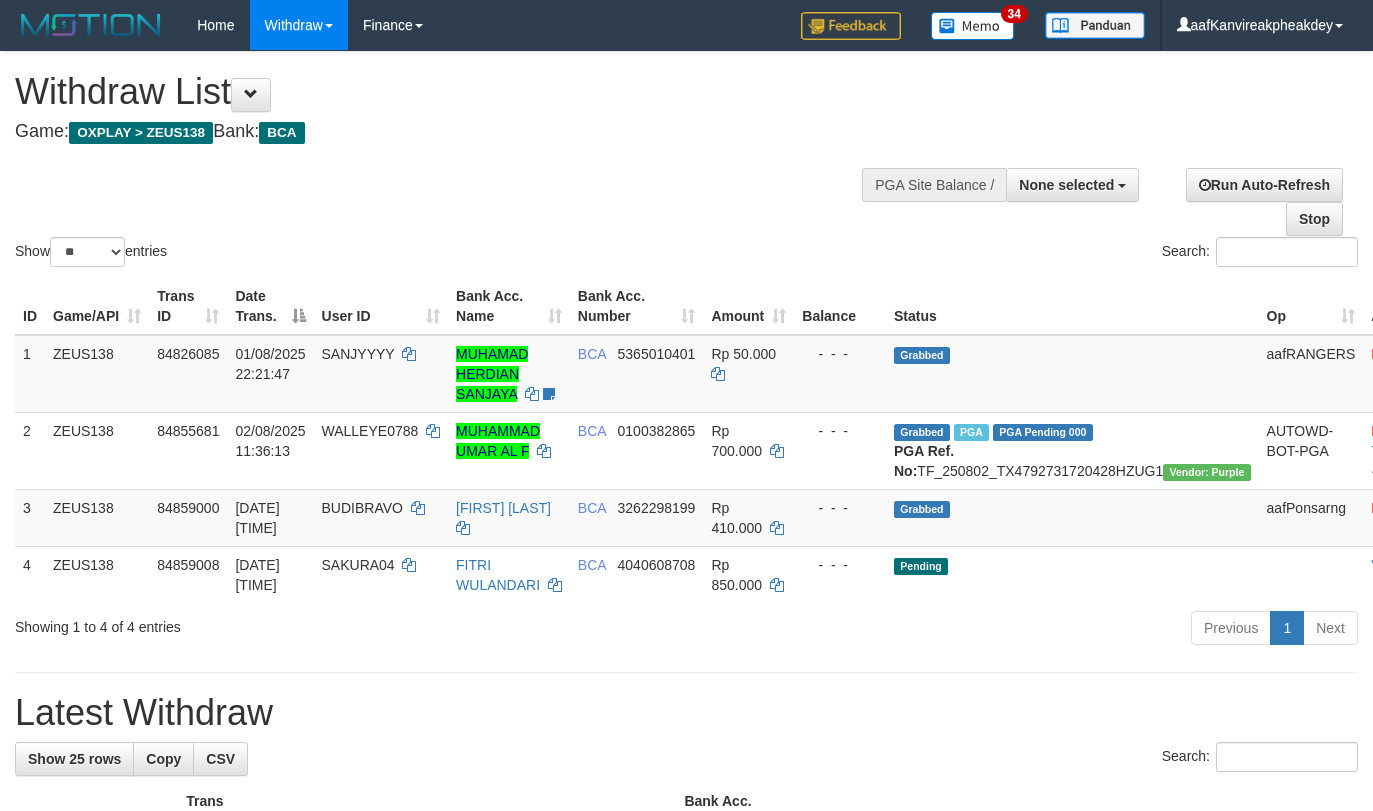 select 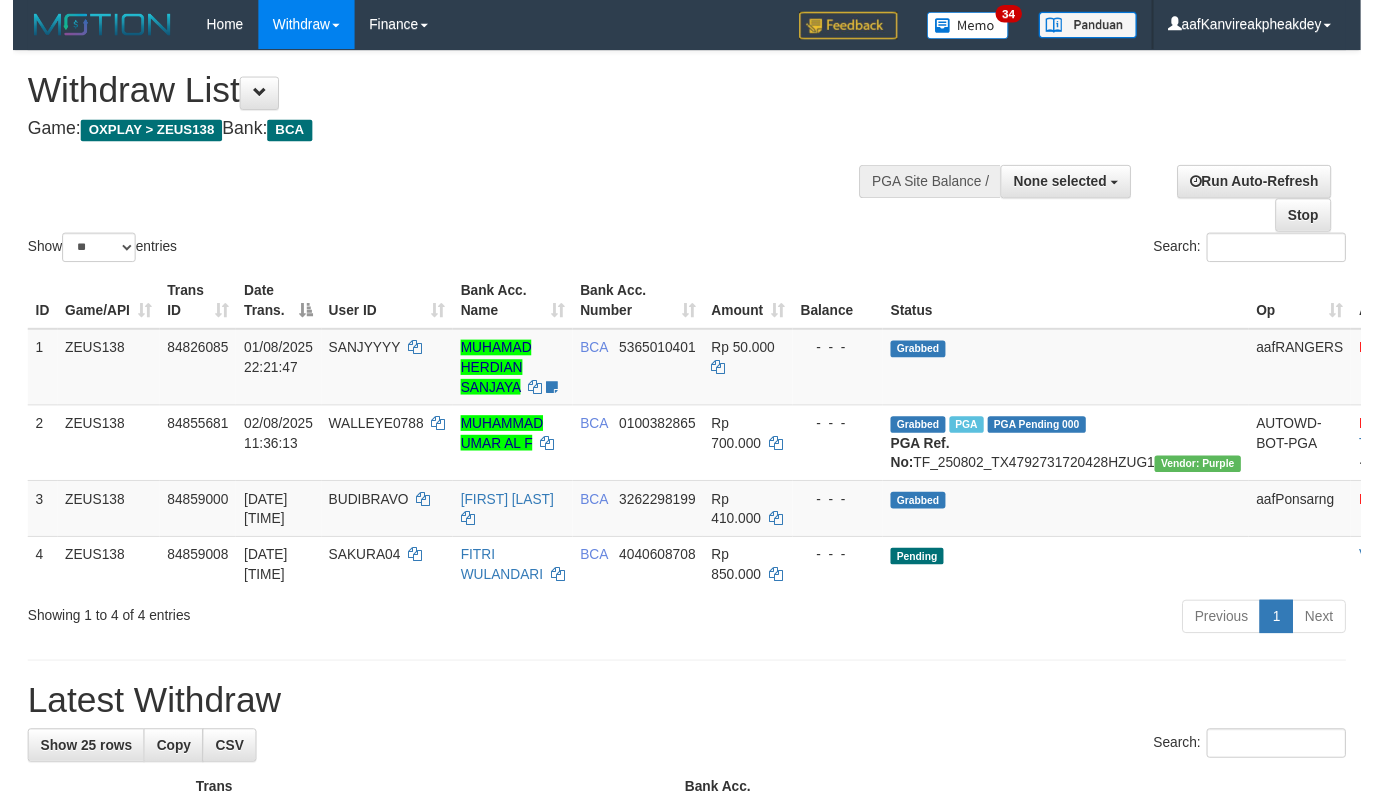 scroll, scrollTop: 0, scrollLeft: 0, axis: both 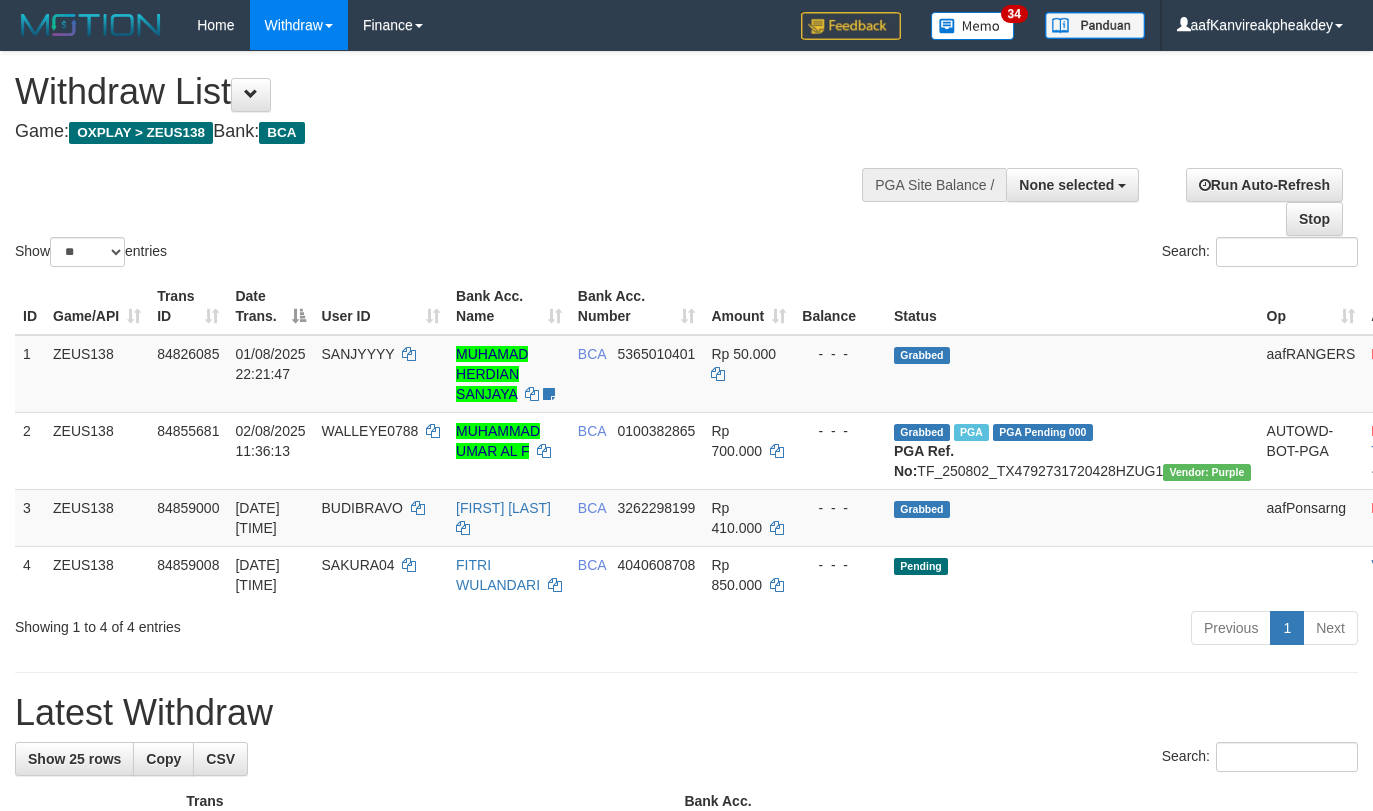 select 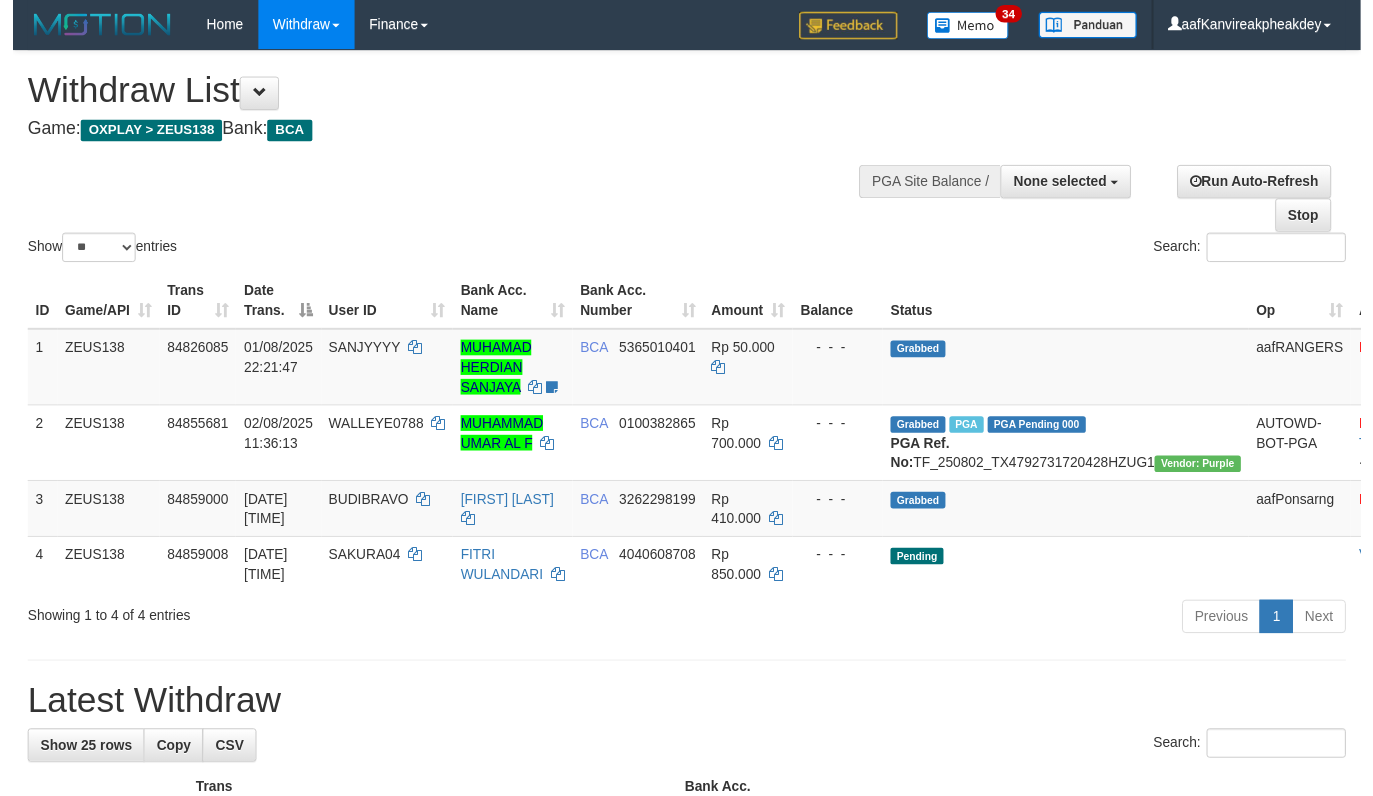 scroll, scrollTop: 0, scrollLeft: 0, axis: both 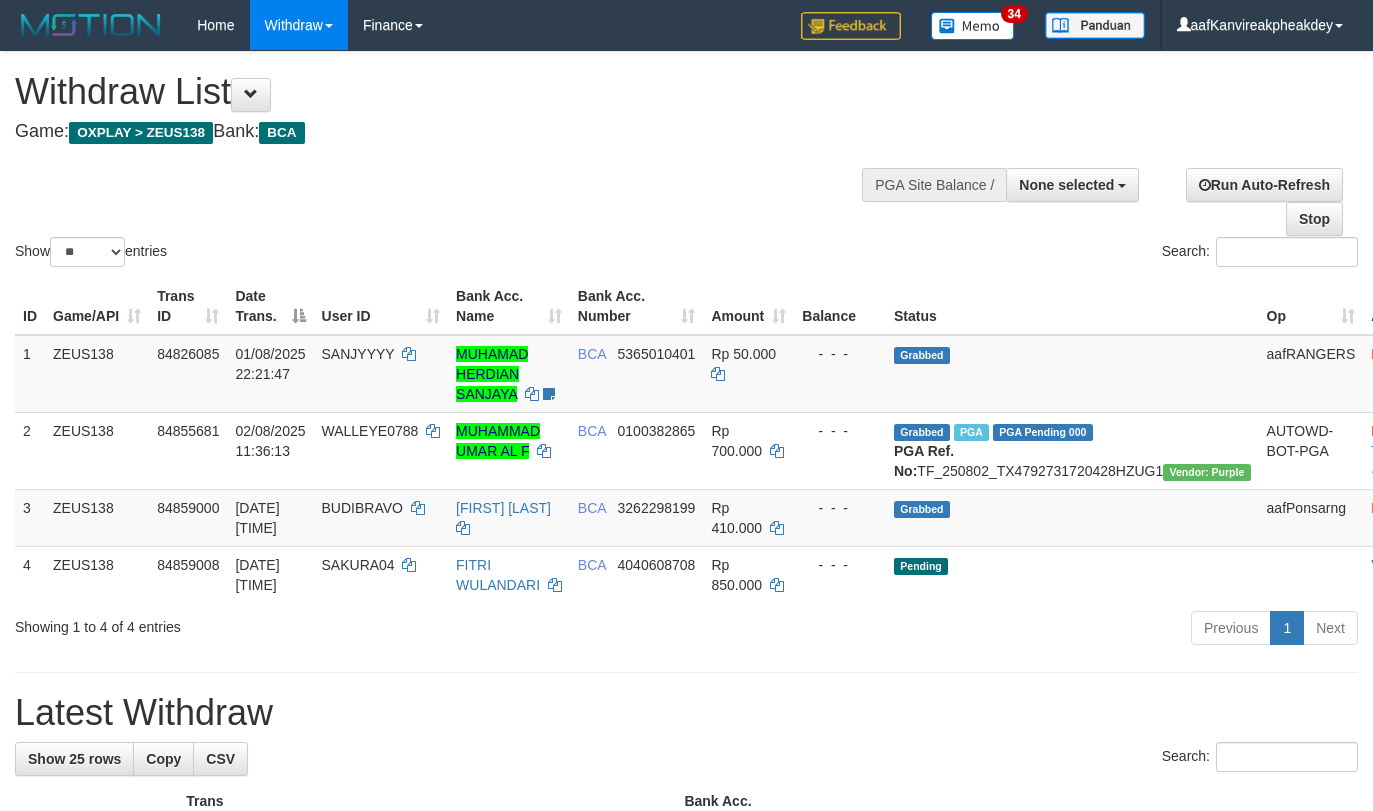select 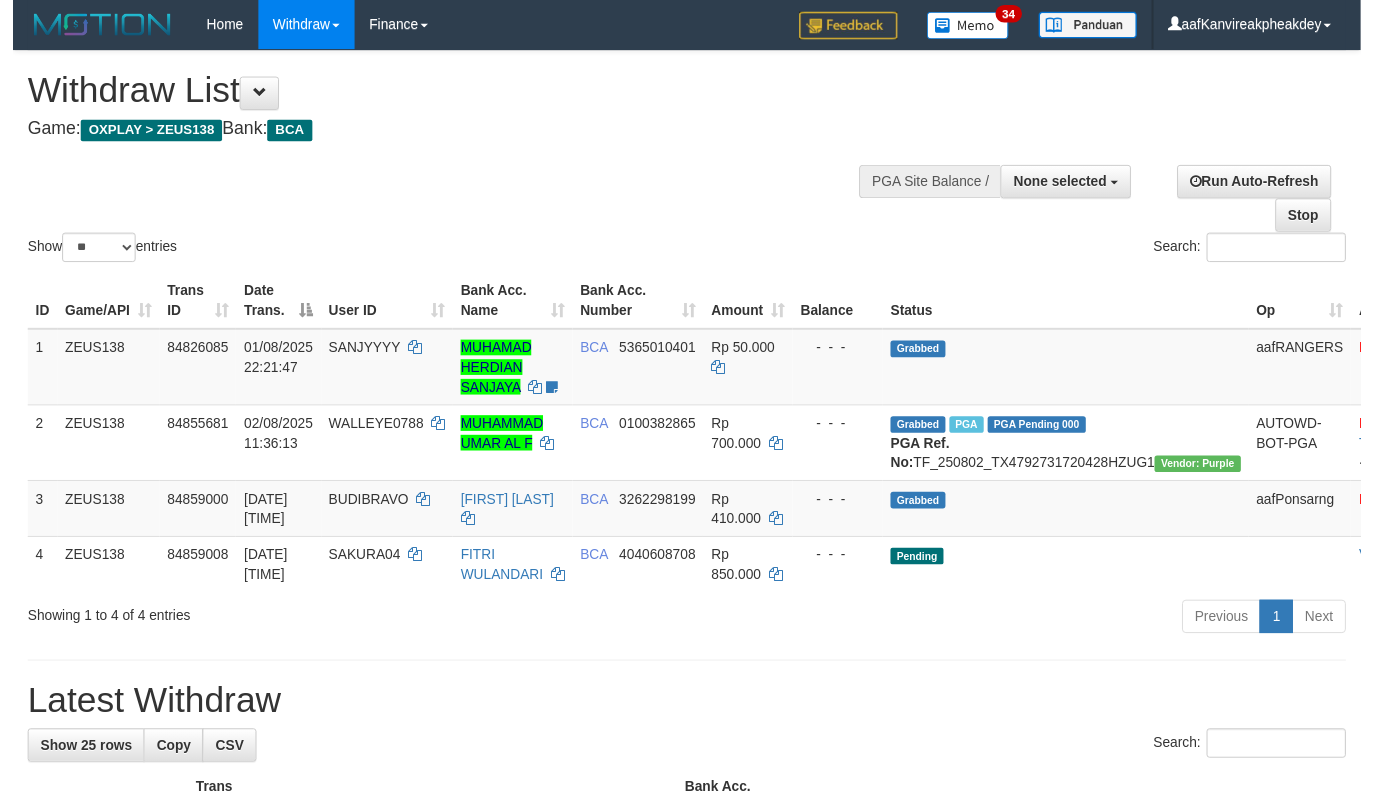 scroll, scrollTop: 0, scrollLeft: 0, axis: both 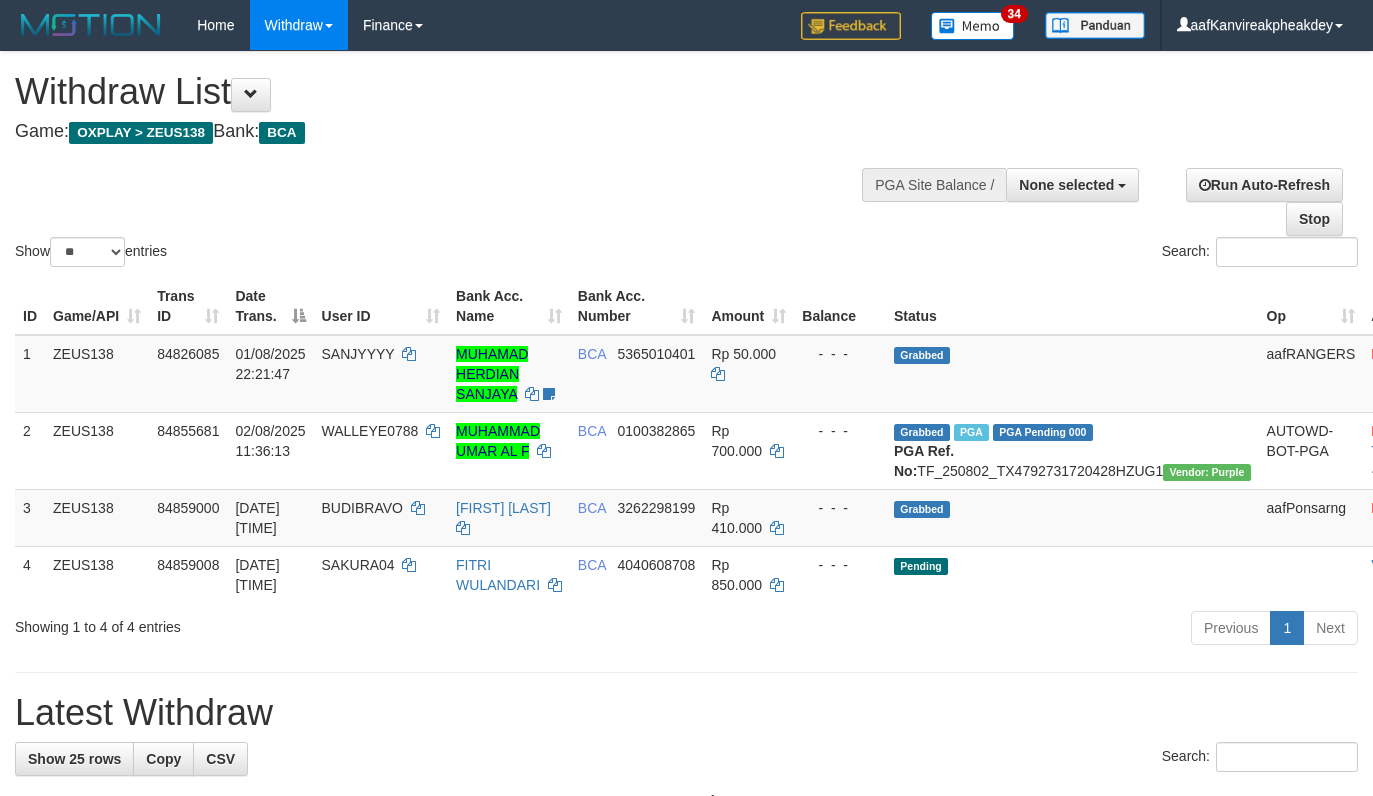 drag, startPoint x: 449, startPoint y: 156, endPoint x: 500, endPoint y: 218, distance: 80.280754 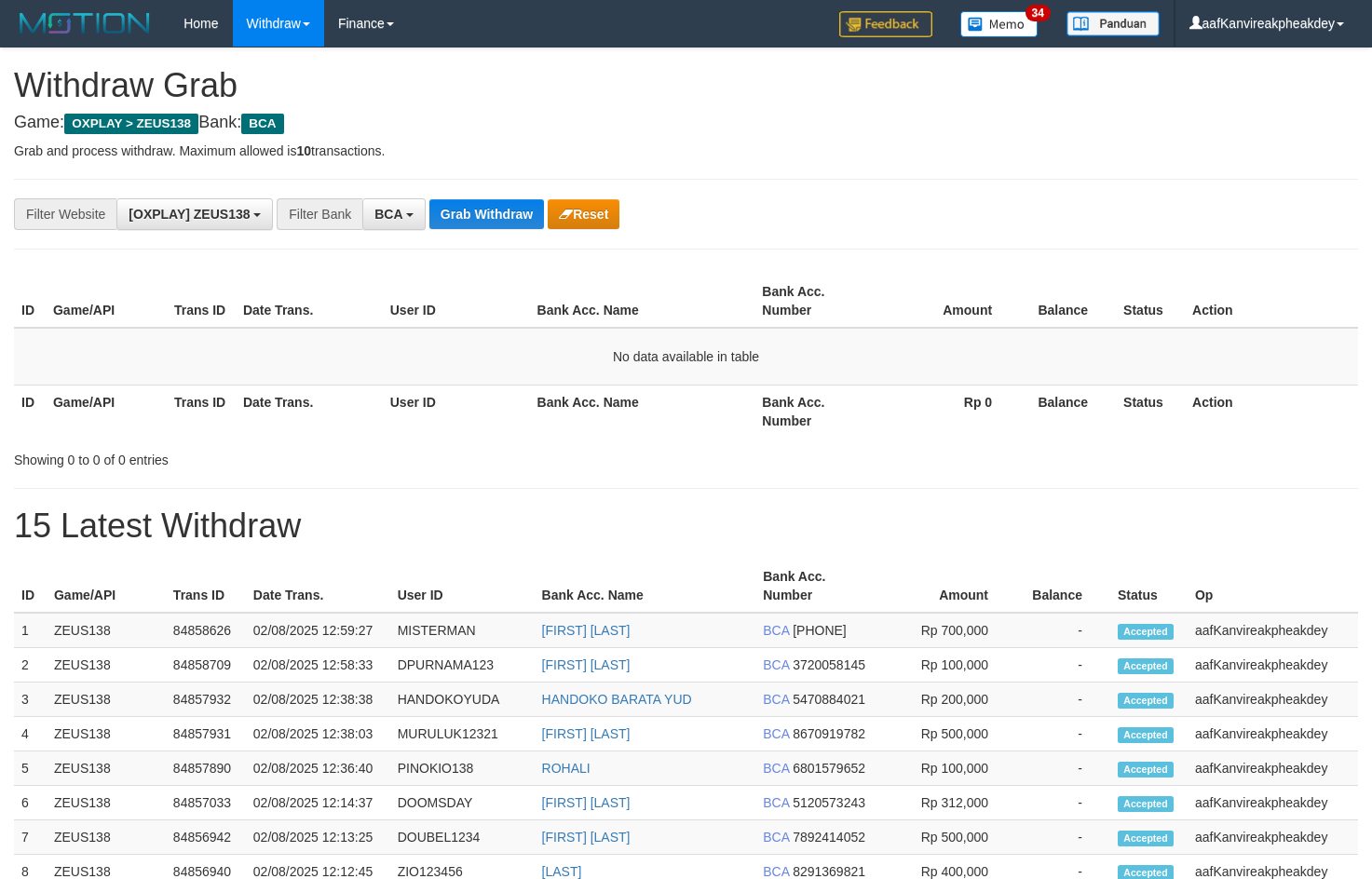 scroll, scrollTop: 0, scrollLeft: 0, axis: both 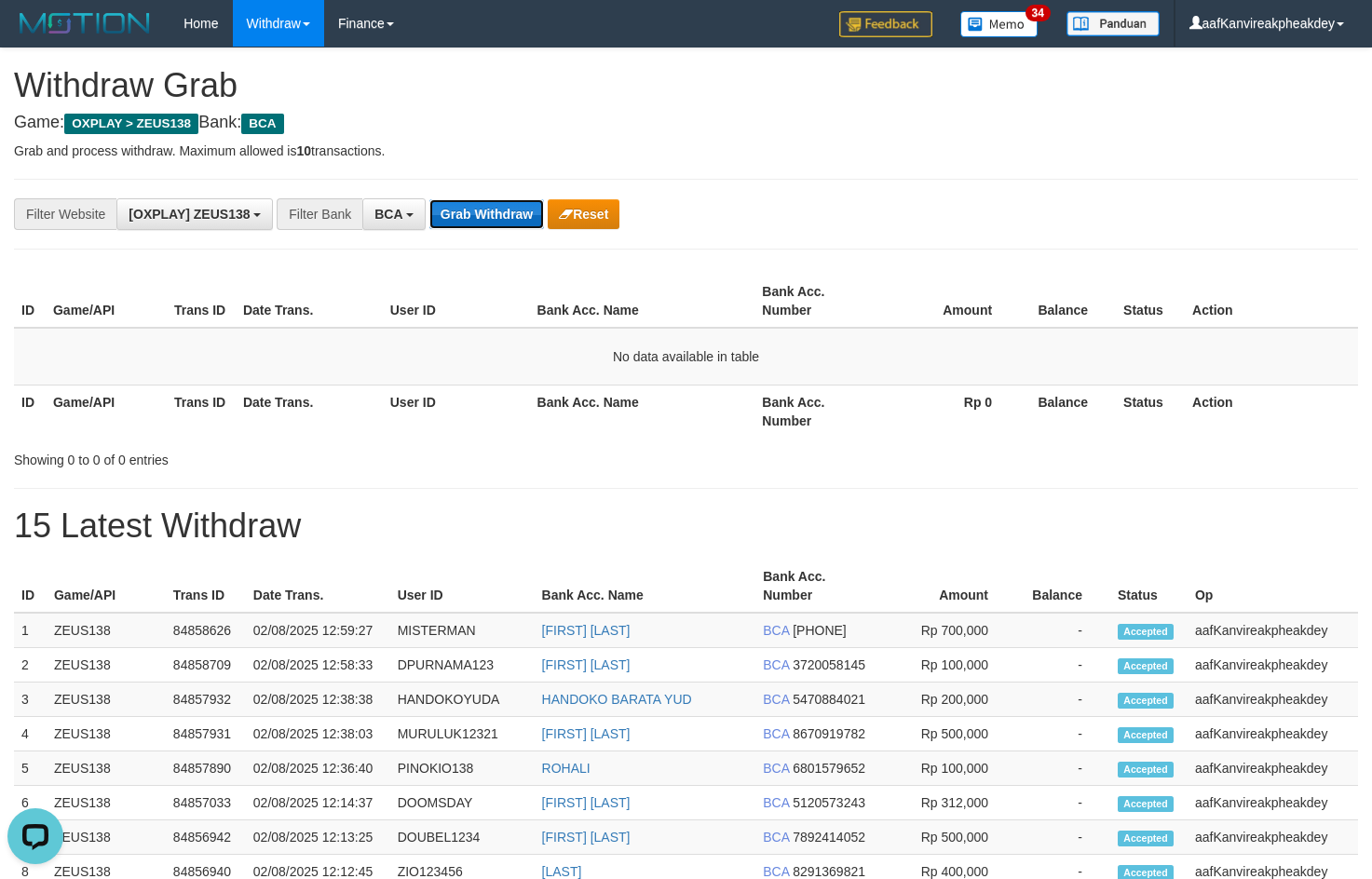 click on "Grab Withdraw" at bounding box center [486, 214] 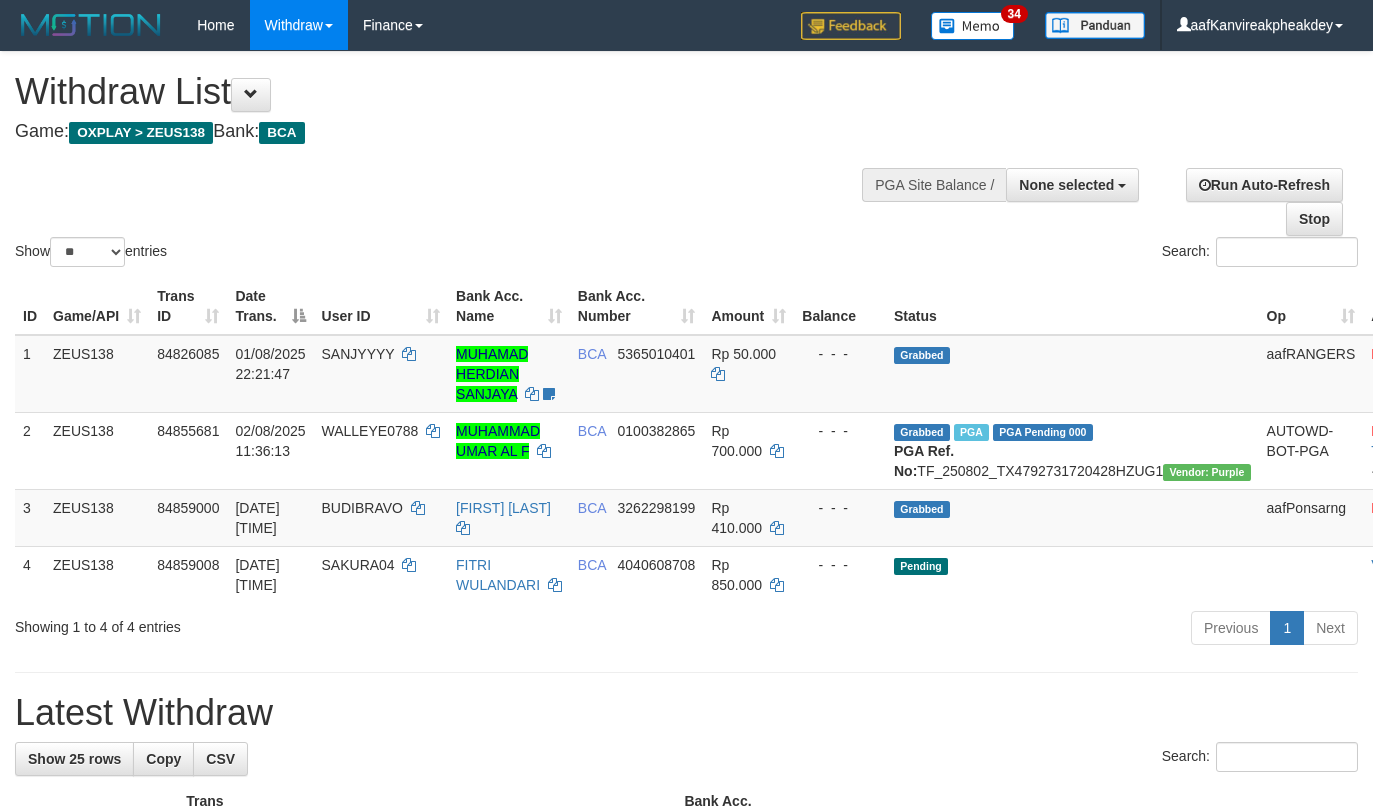 select 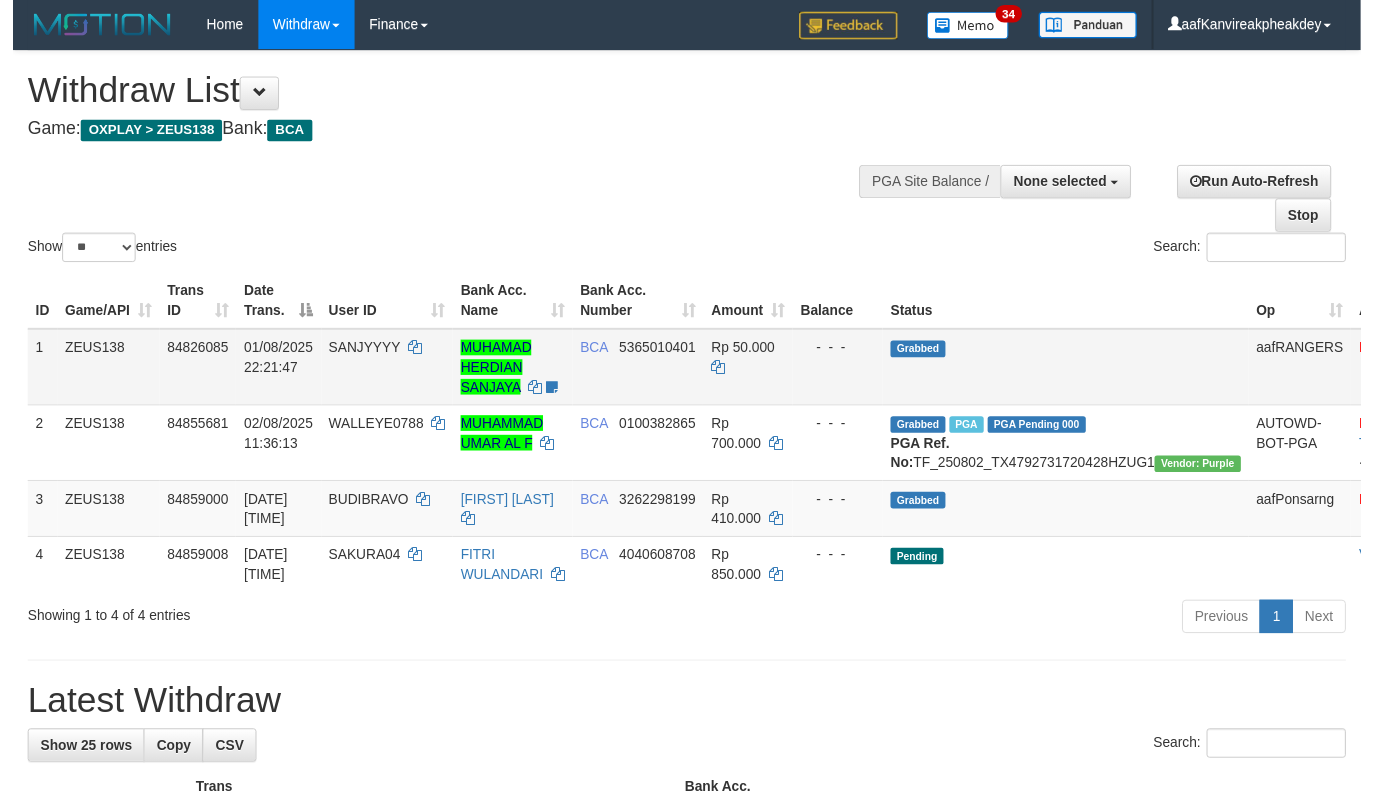 scroll, scrollTop: 0, scrollLeft: 0, axis: both 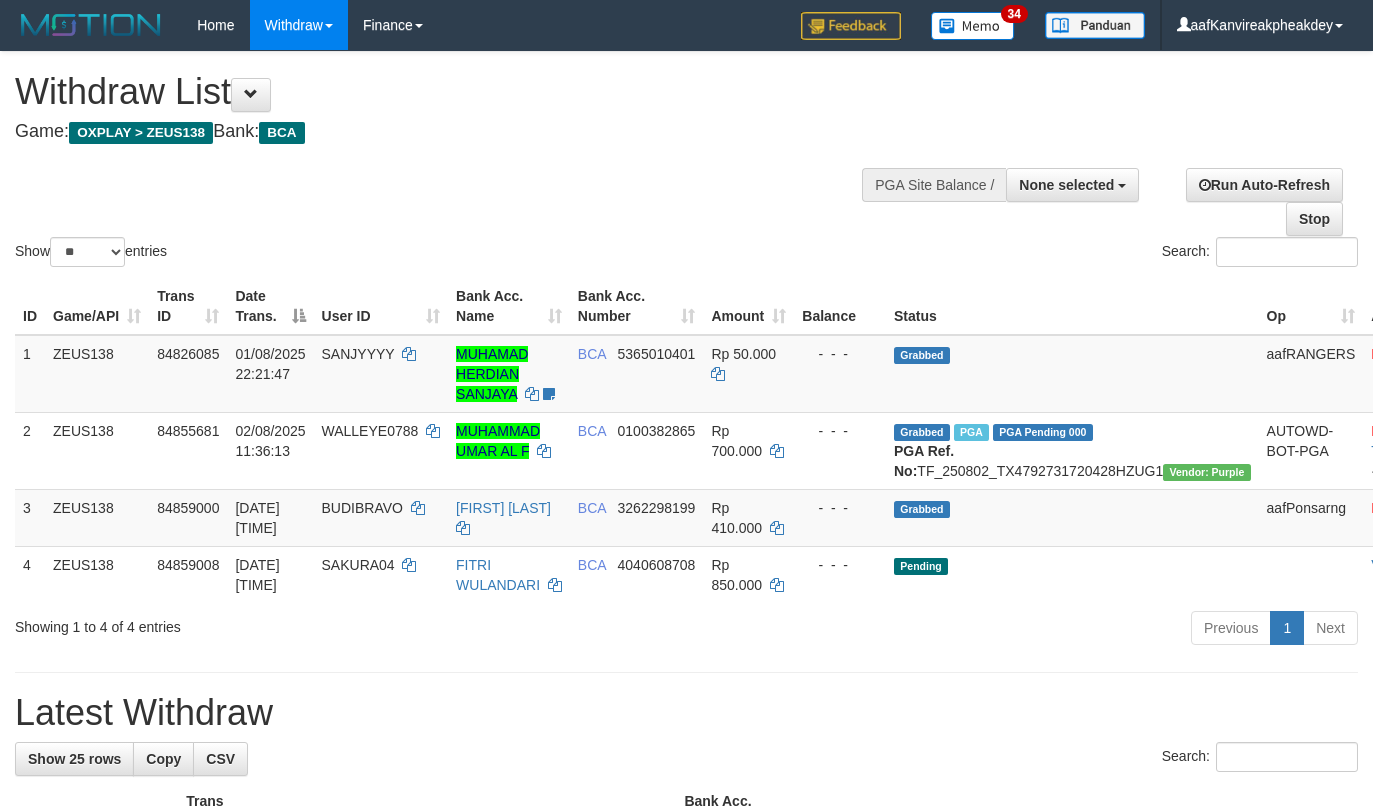 select 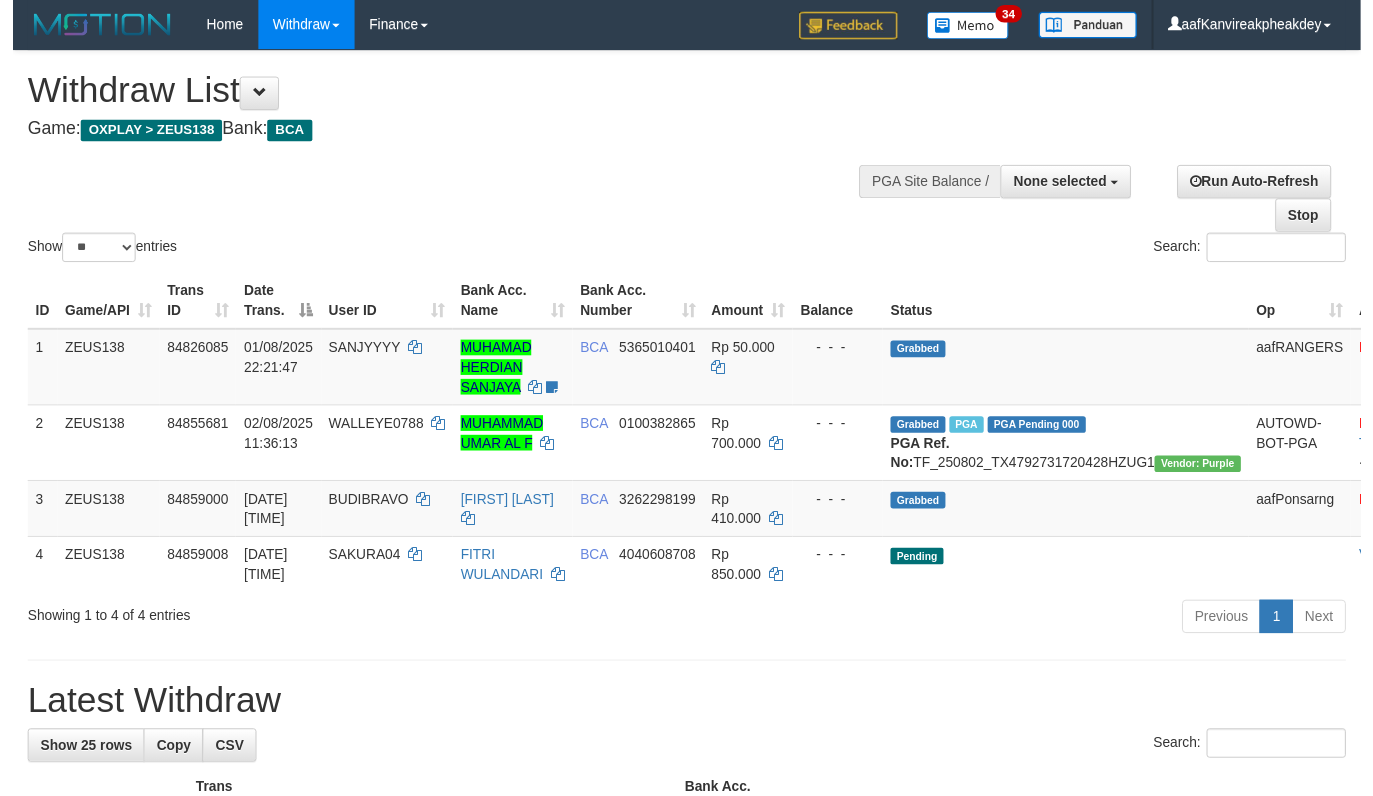 scroll, scrollTop: 0, scrollLeft: 0, axis: both 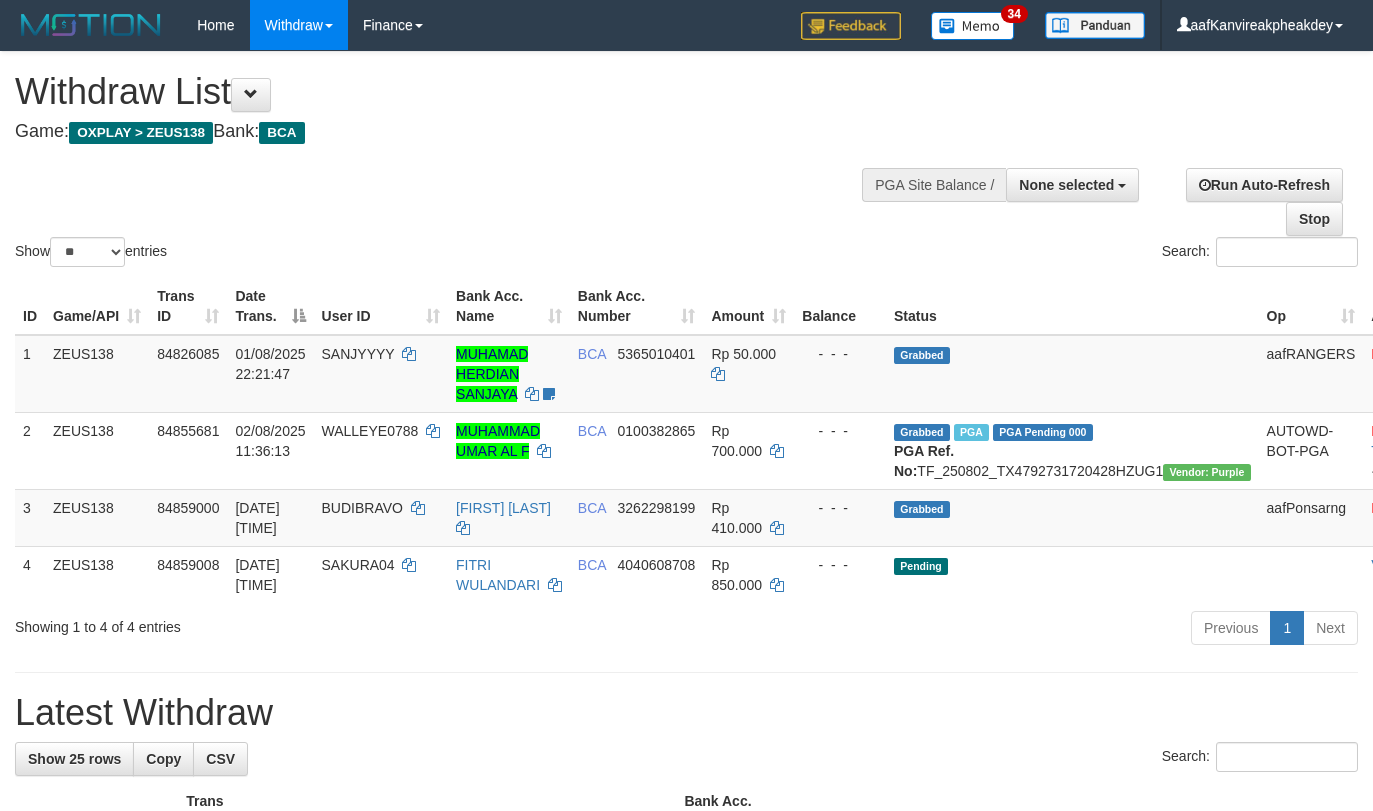 select 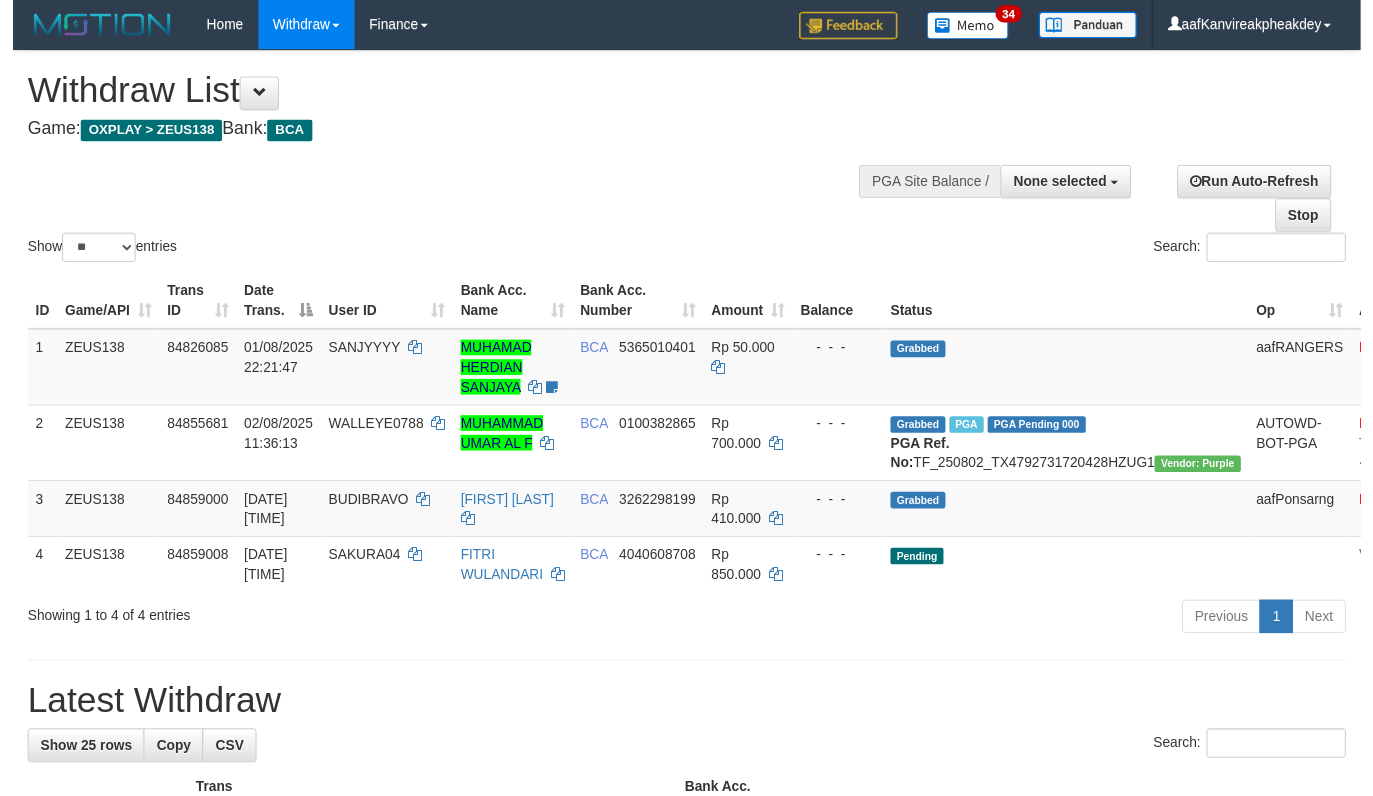 scroll, scrollTop: 0, scrollLeft: 0, axis: both 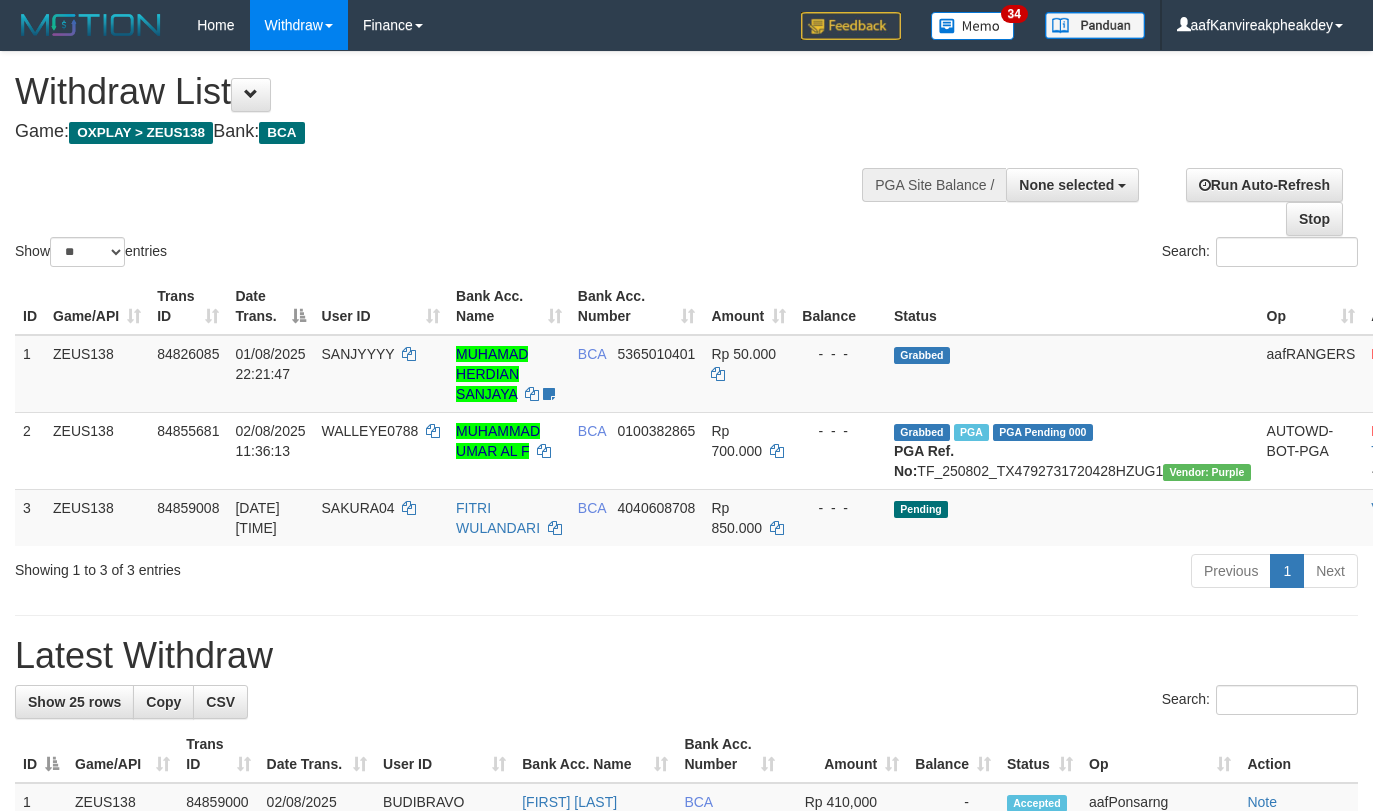 select 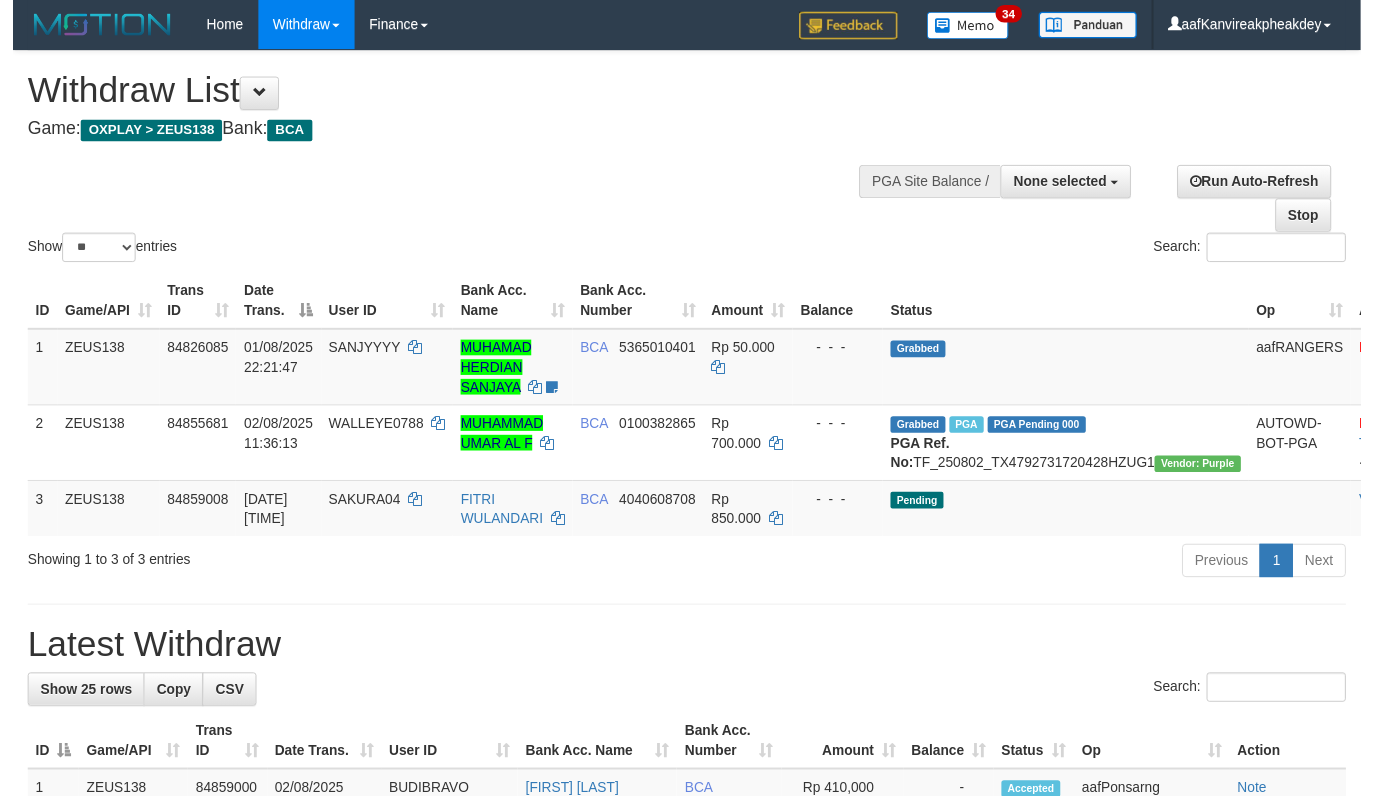 scroll, scrollTop: 0, scrollLeft: 0, axis: both 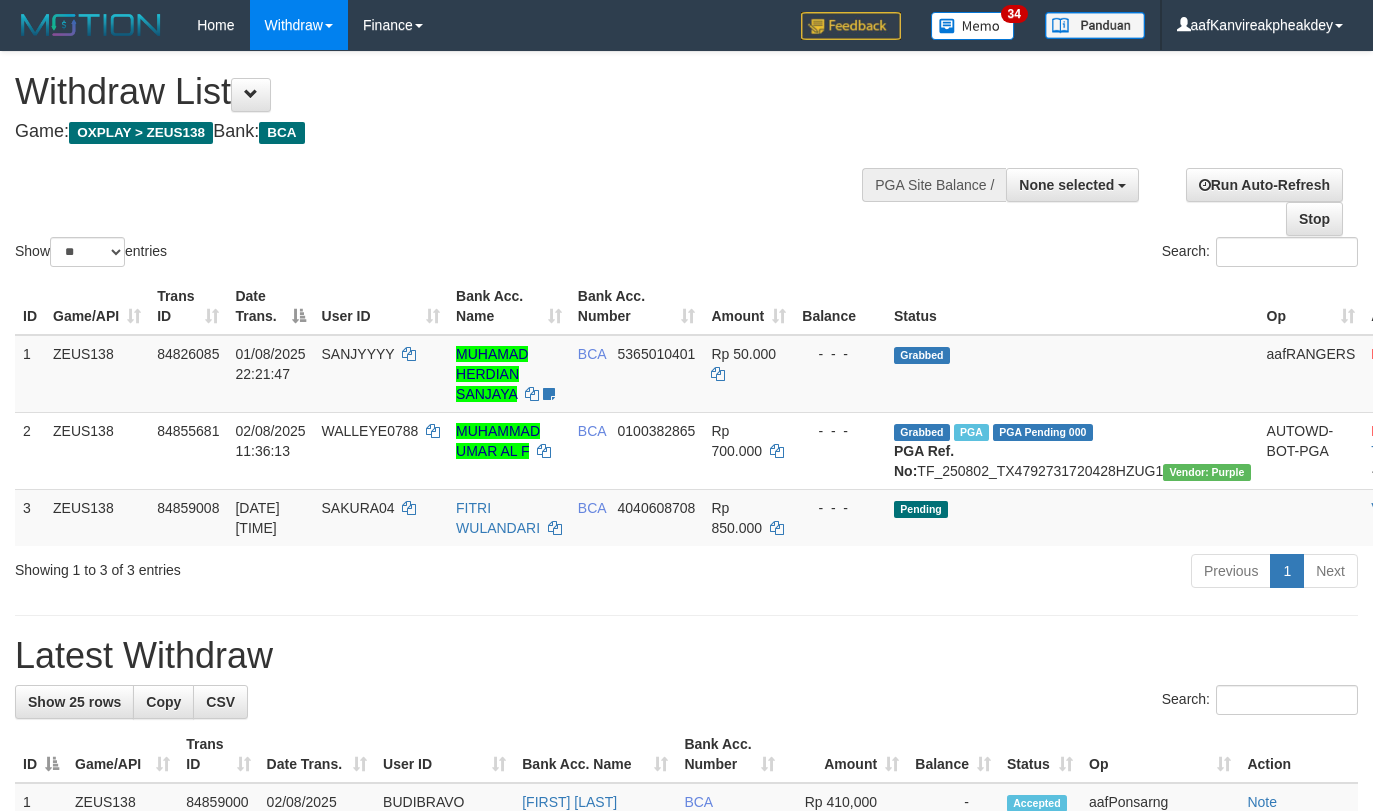 select 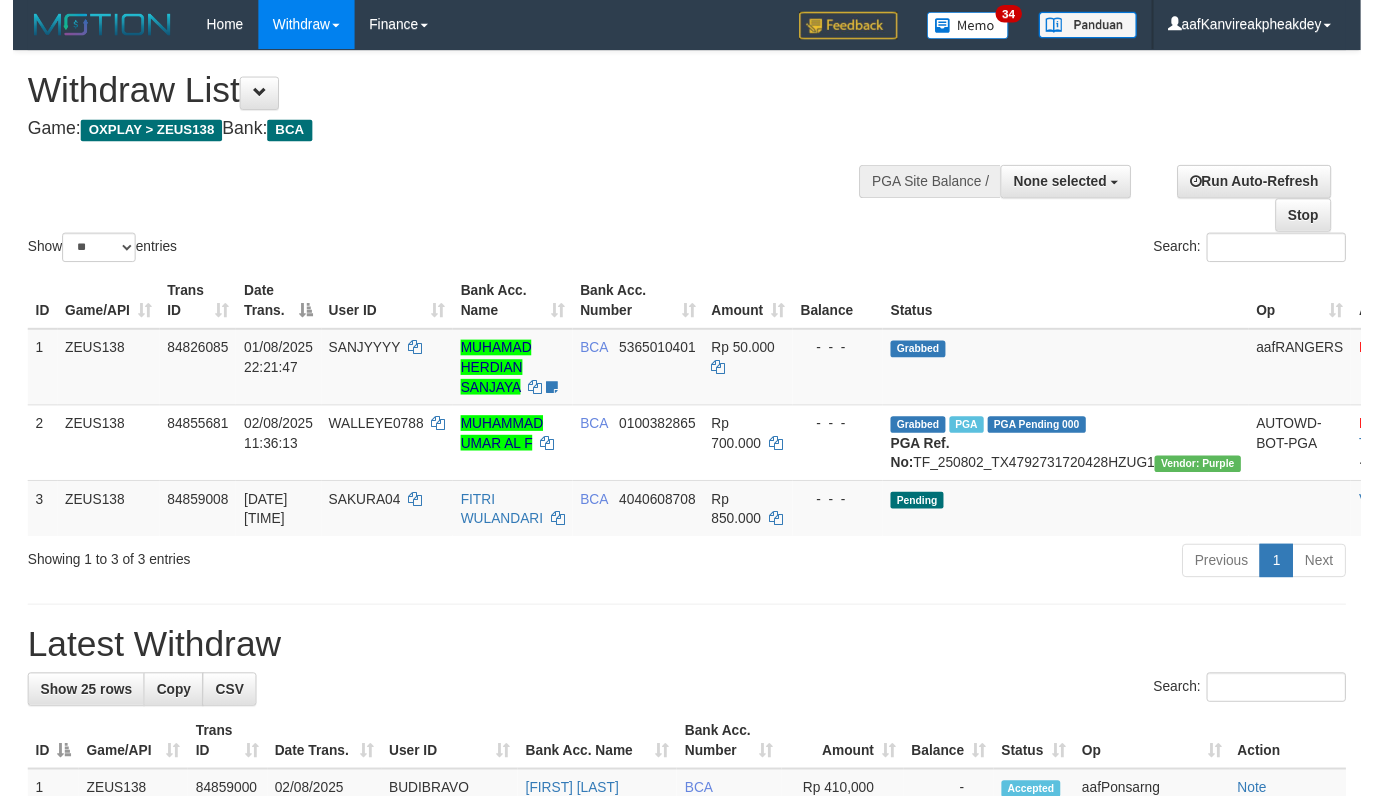 scroll, scrollTop: 0, scrollLeft: 0, axis: both 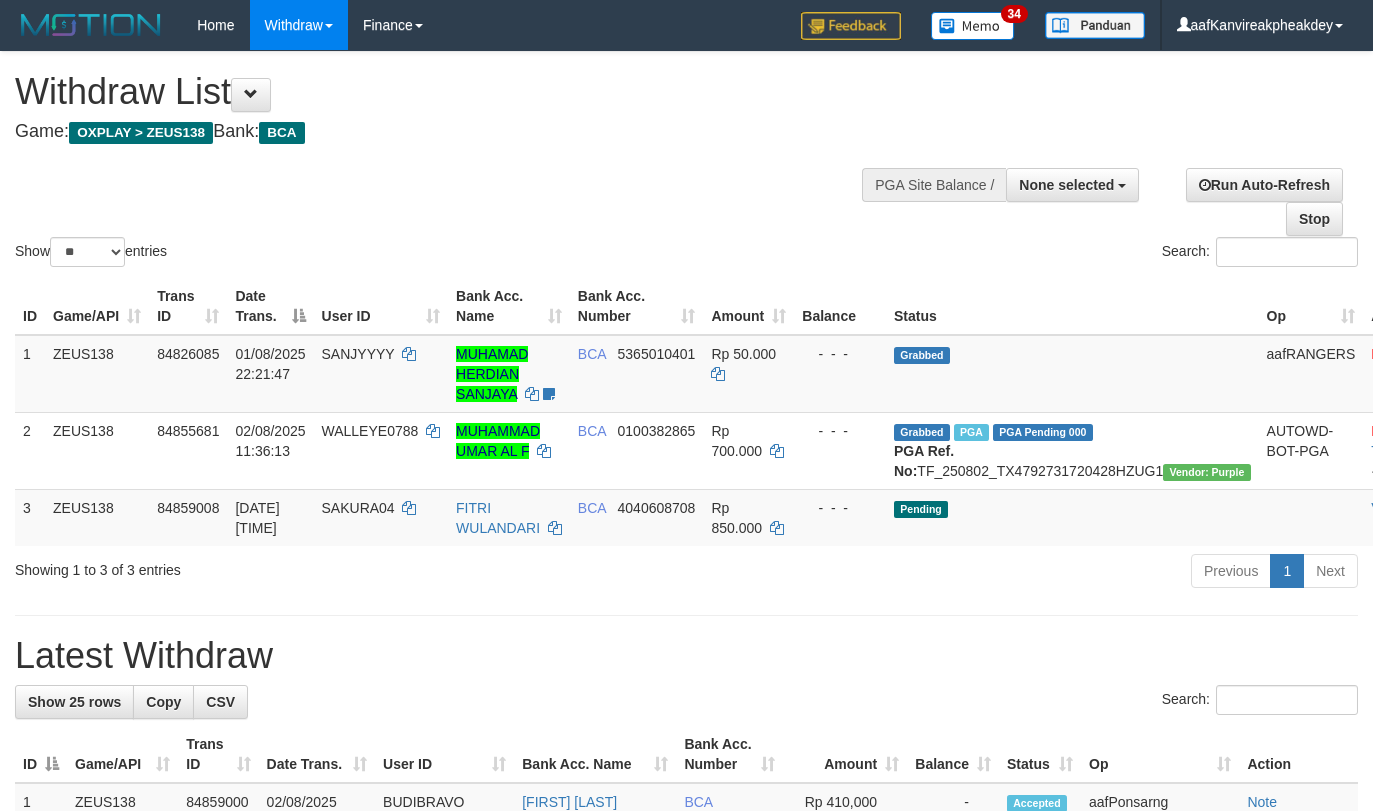 select 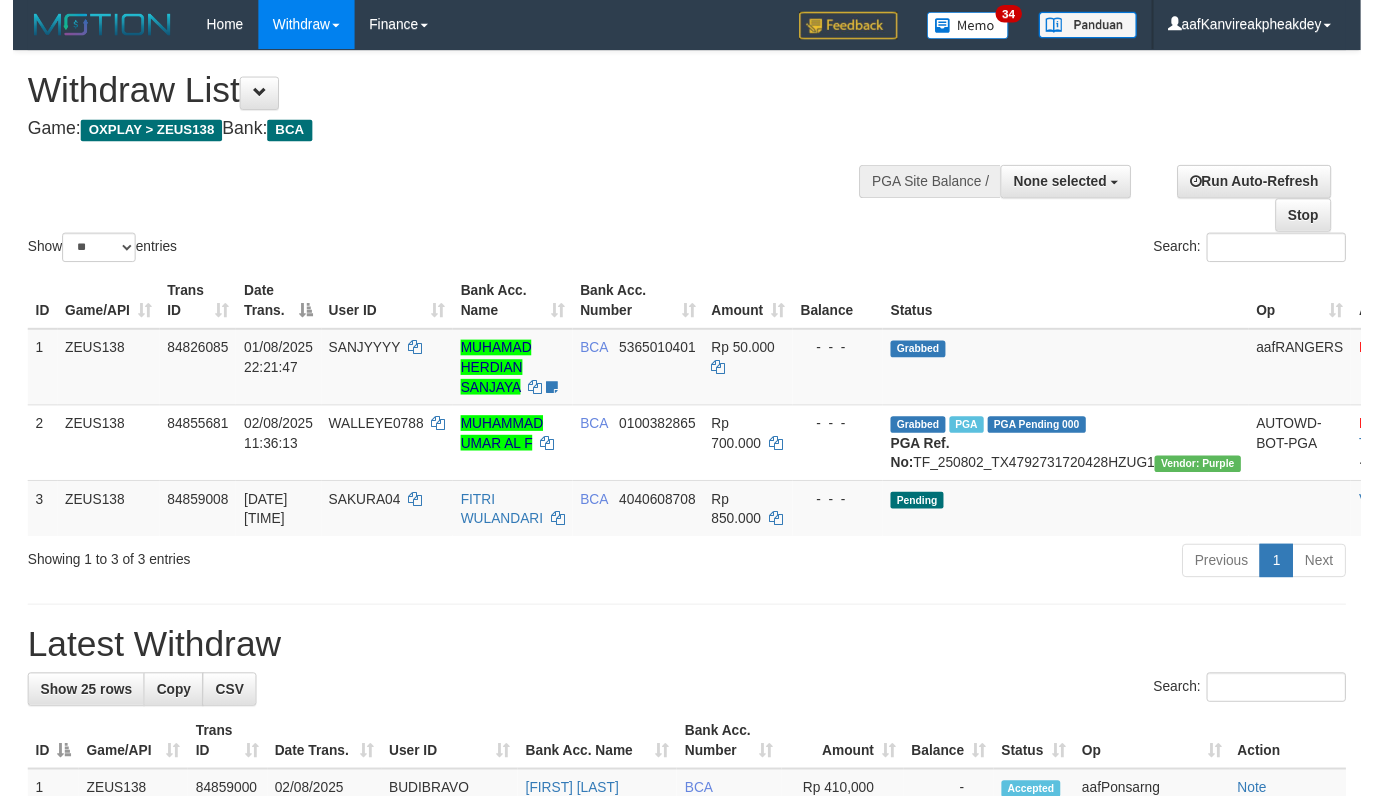 scroll, scrollTop: 0, scrollLeft: 0, axis: both 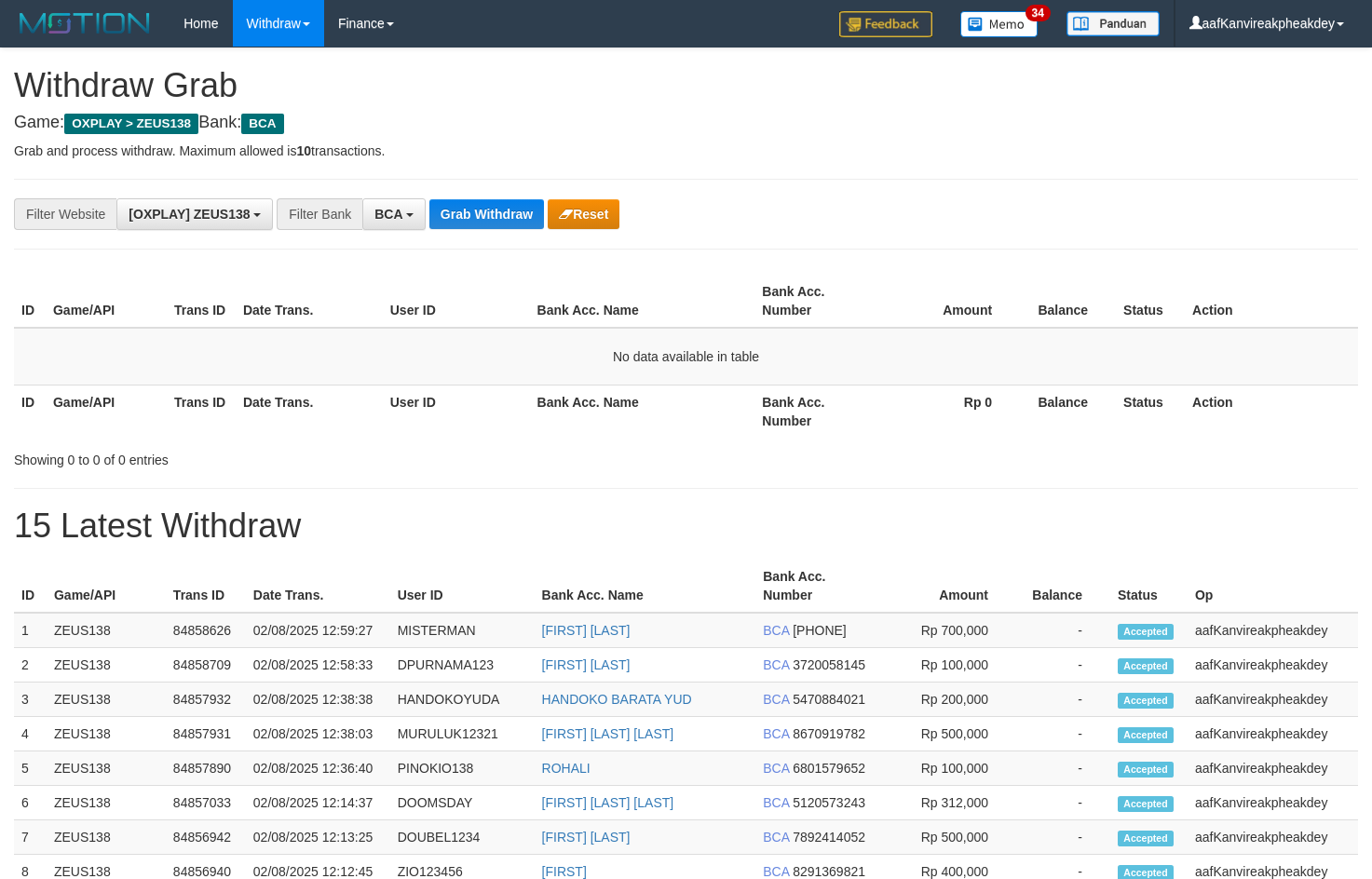 click on "**********" at bounding box center (686, 804) 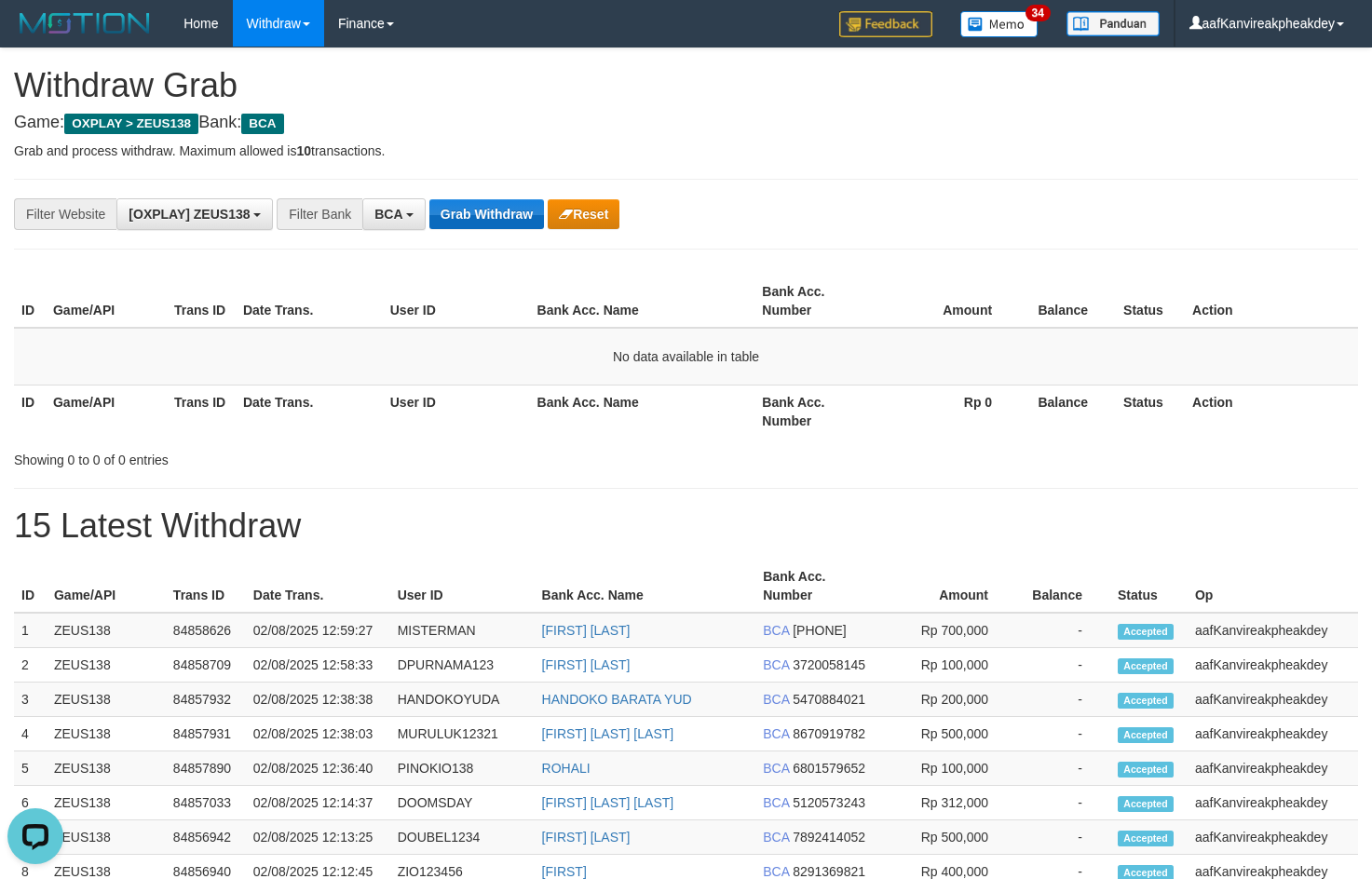 scroll, scrollTop: 0, scrollLeft: 0, axis: both 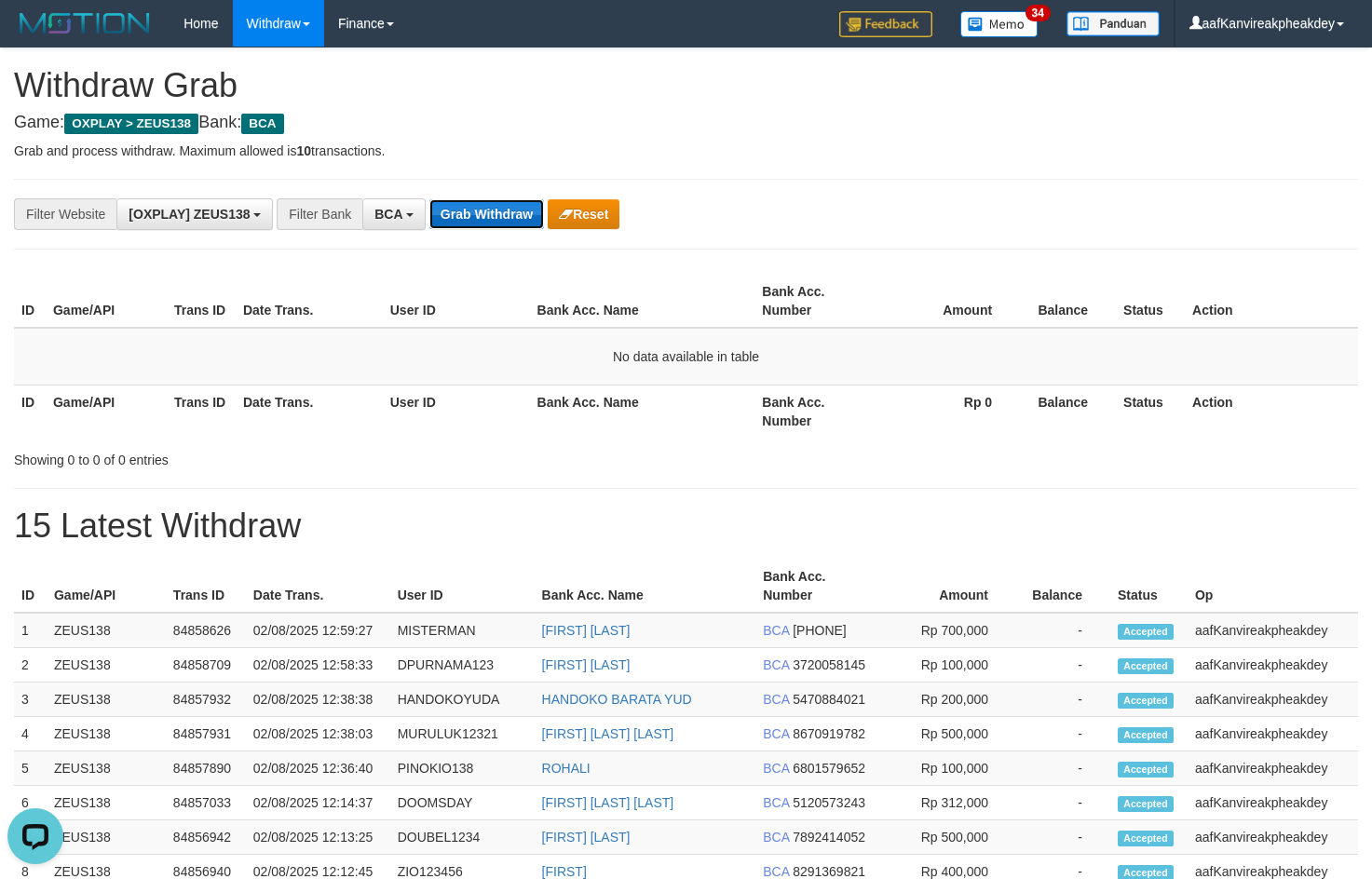 click on "Grab Withdraw" at bounding box center (486, 214) 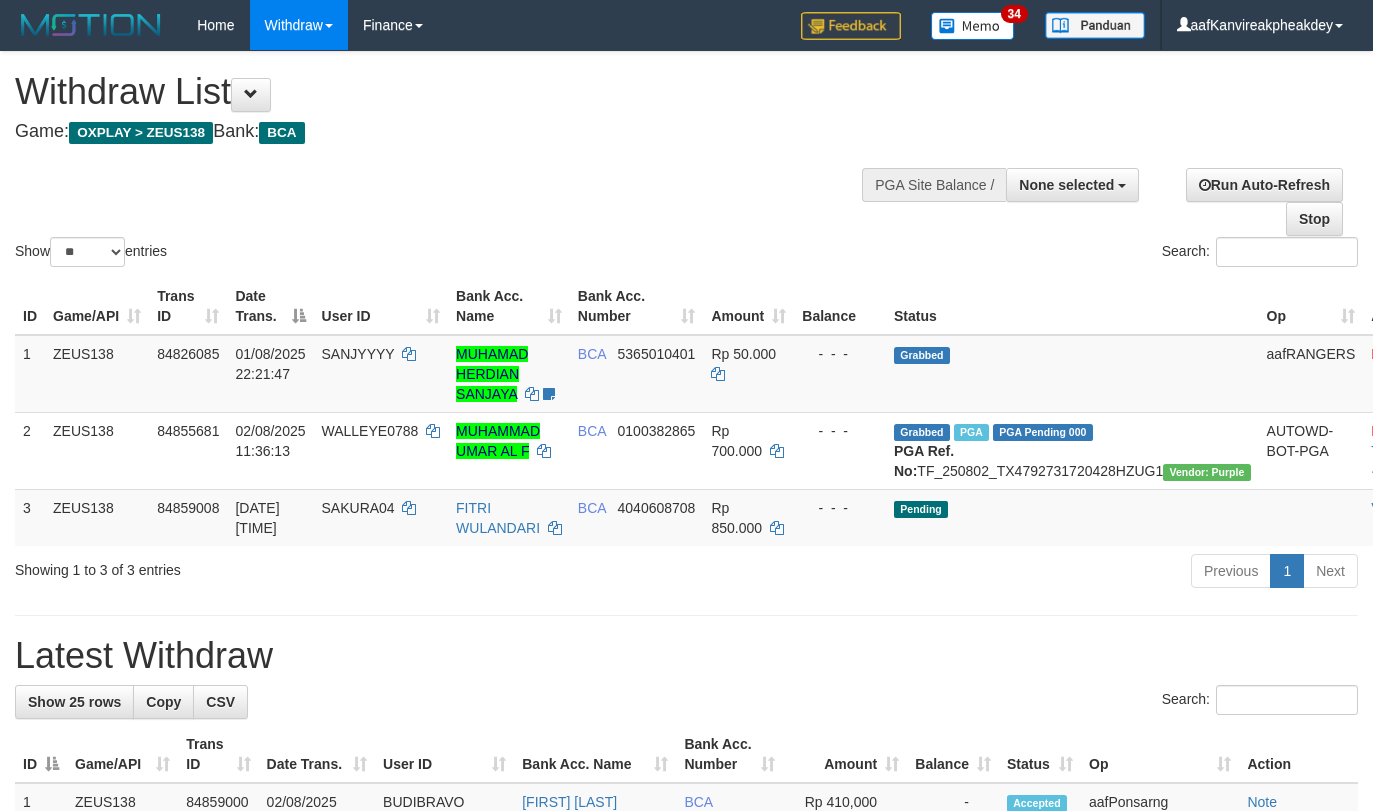 select 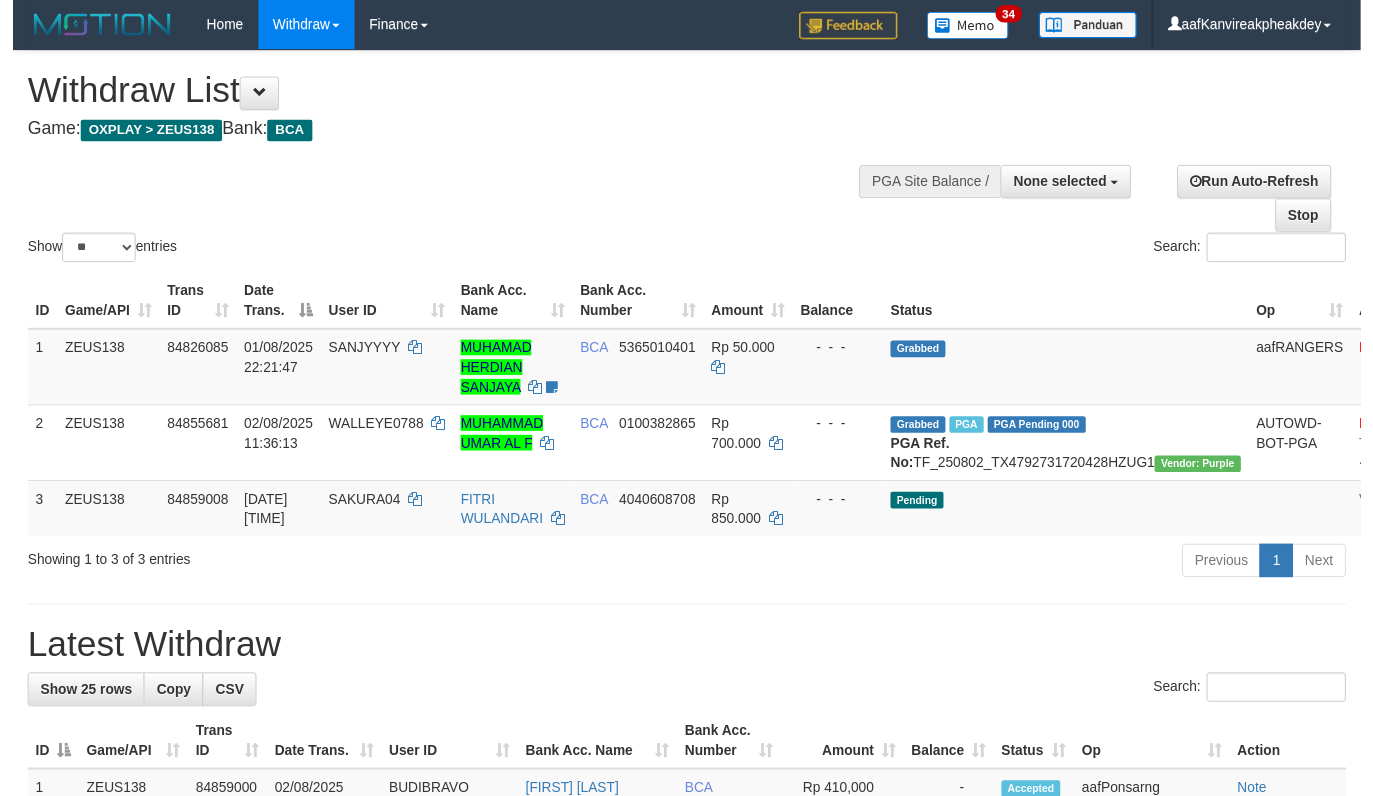 scroll, scrollTop: 0, scrollLeft: 0, axis: both 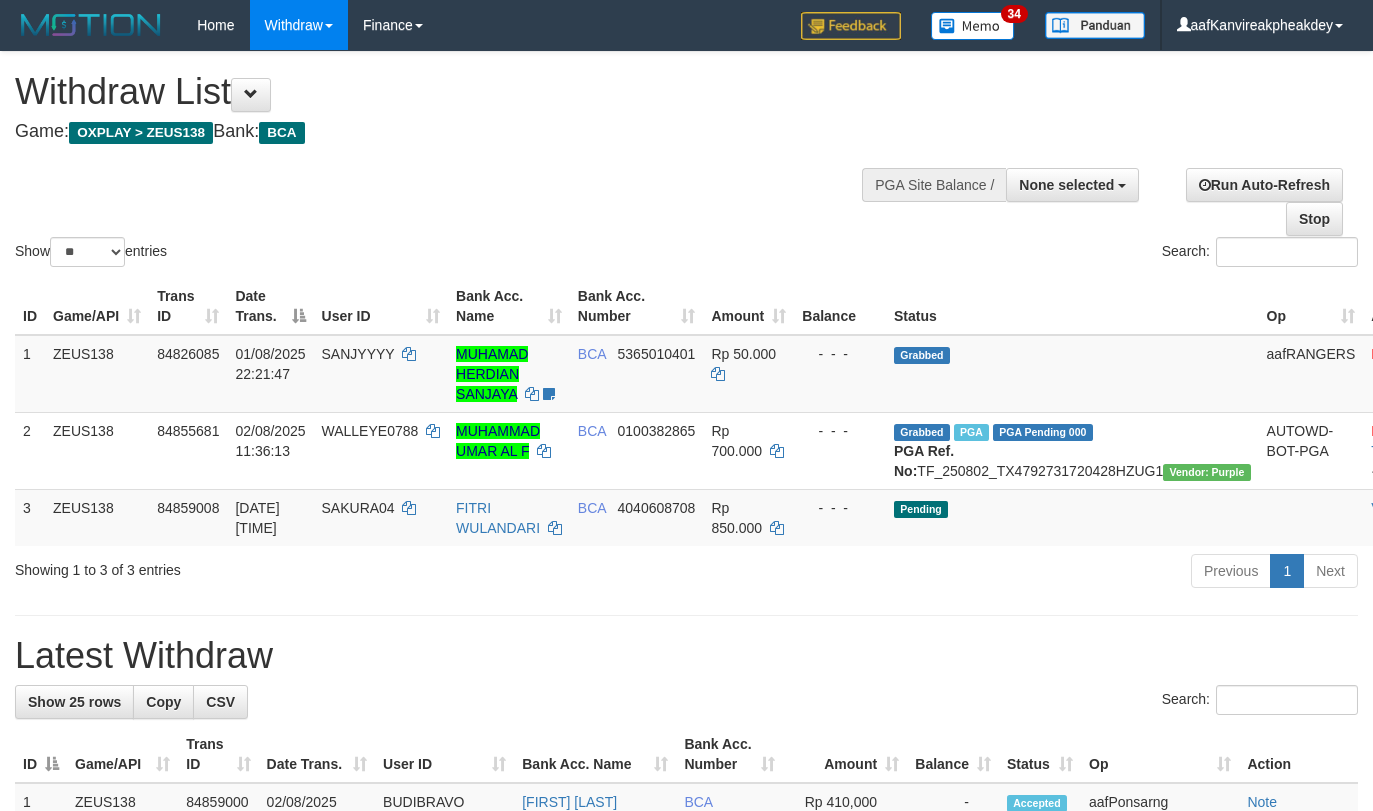 select 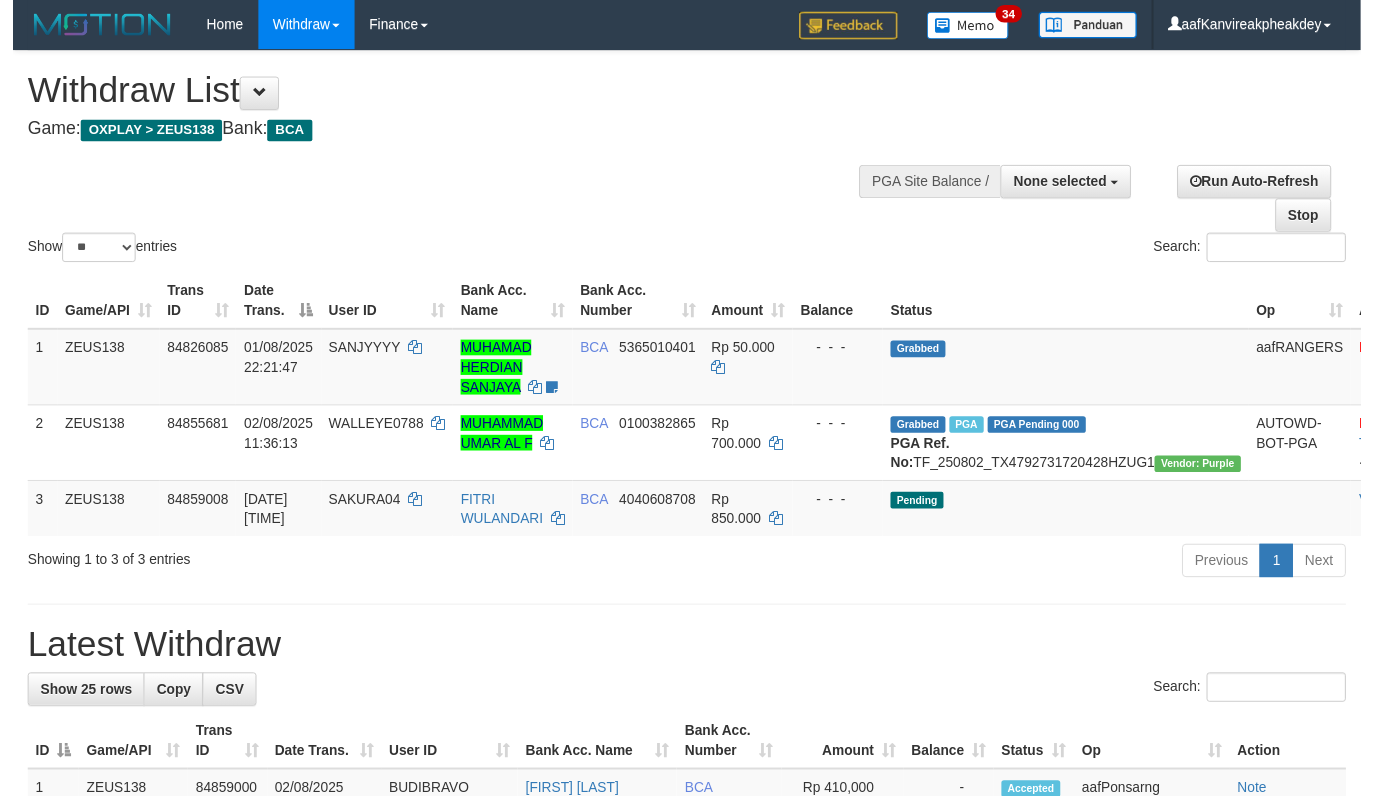 scroll, scrollTop: 0, scrollLeft: 0, axis: both 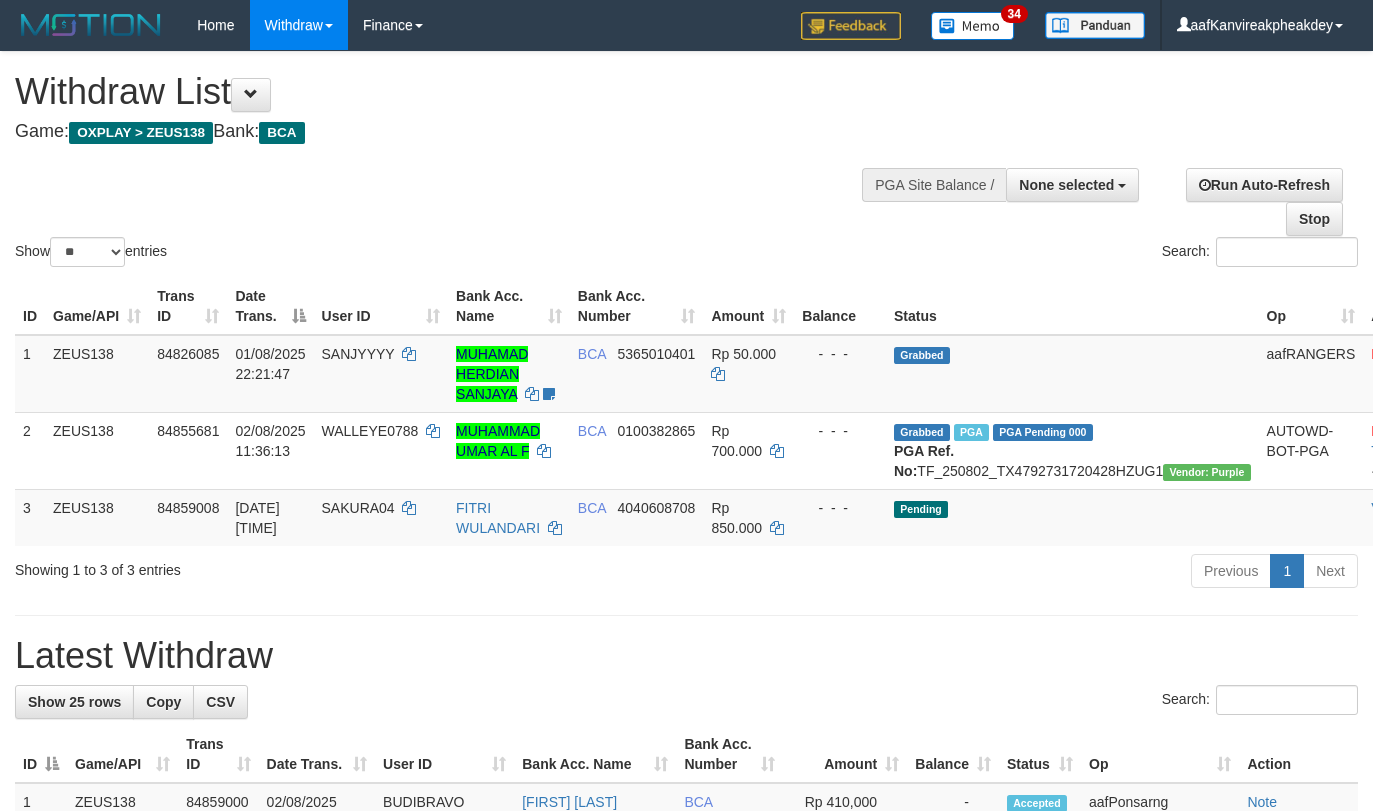 select 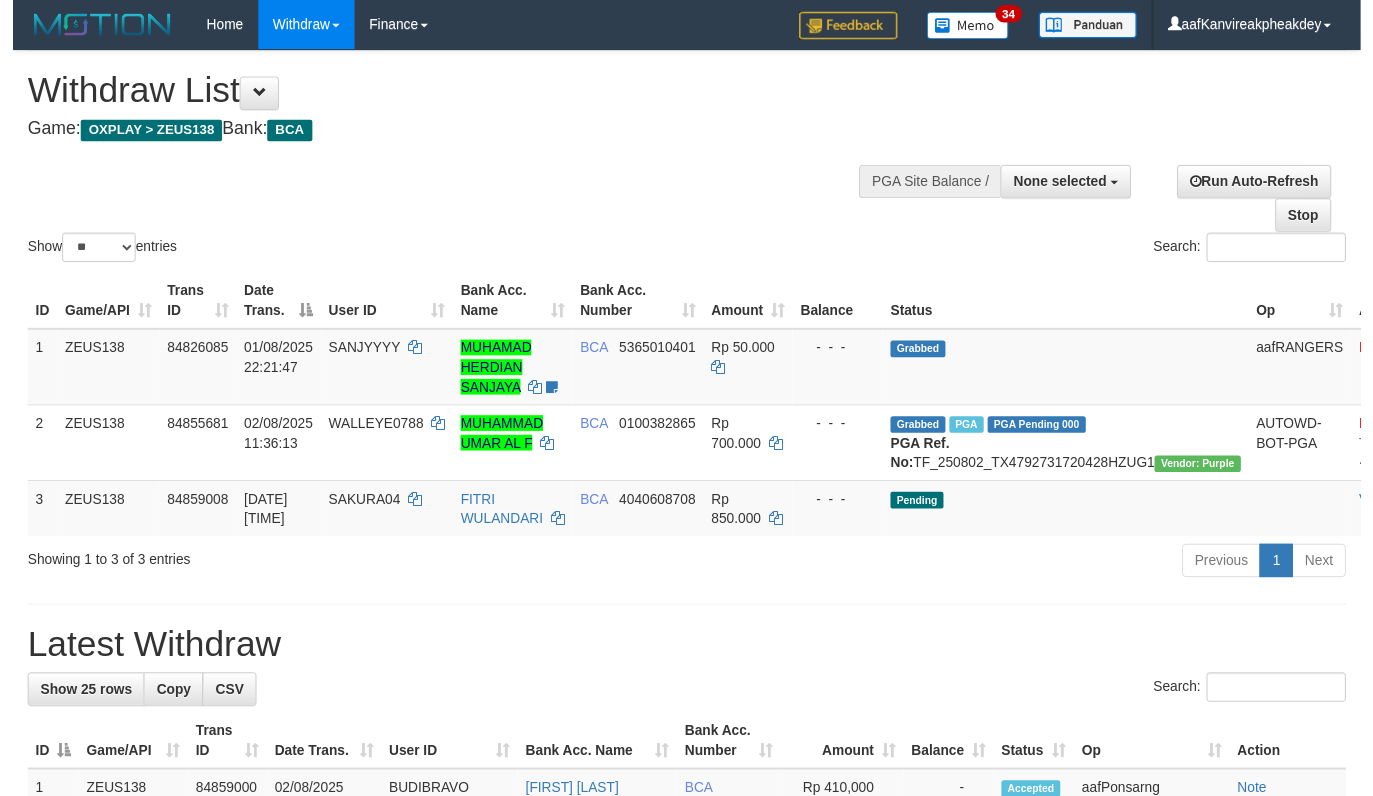 scroll, scrollTop: 0, scrollLeft: 0, axis: both 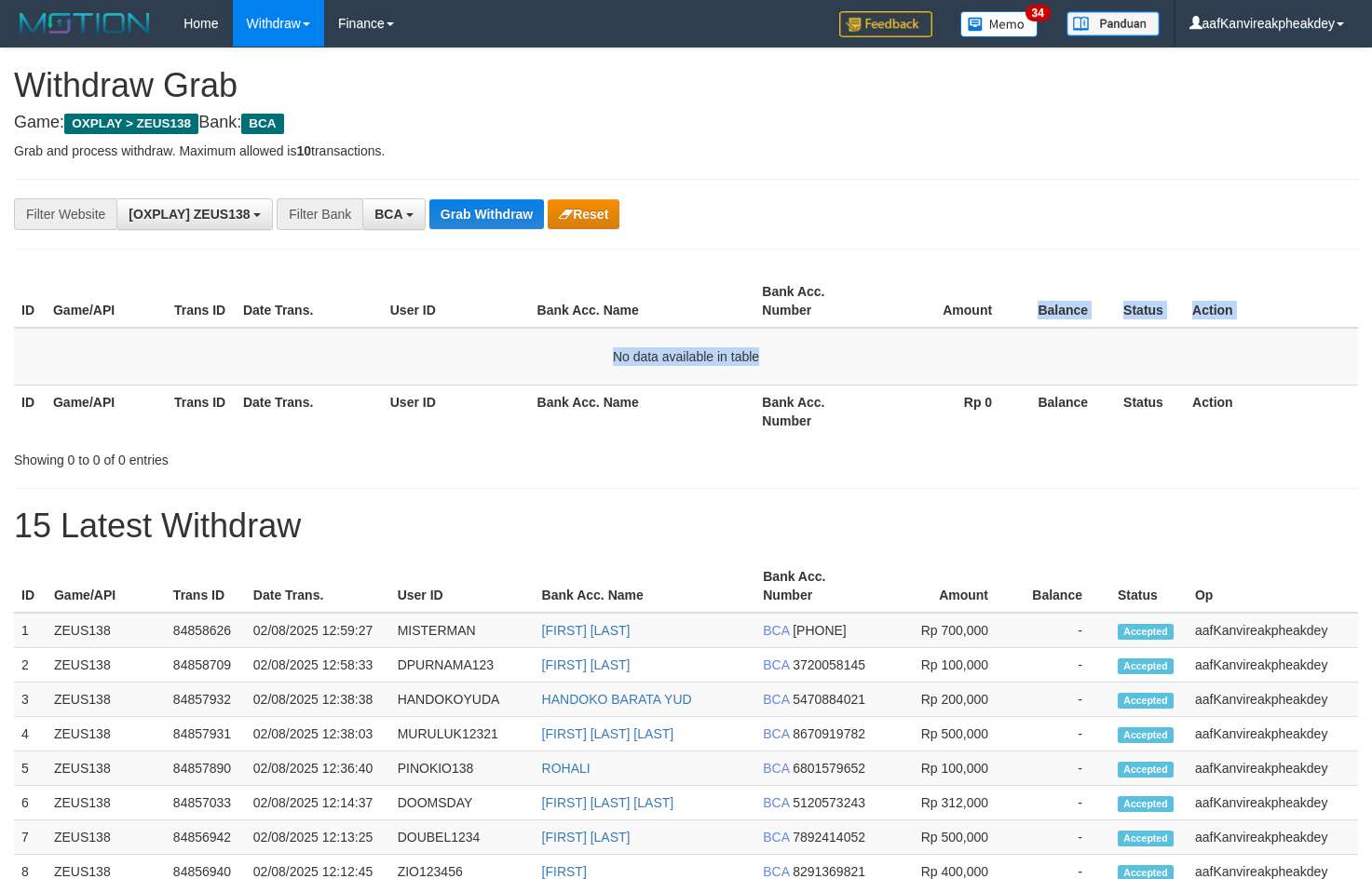 drag, startPoint x: 1042, startPoint y: 332, endPoint x: 1375, endPoint y: 329, distance: 333.0135 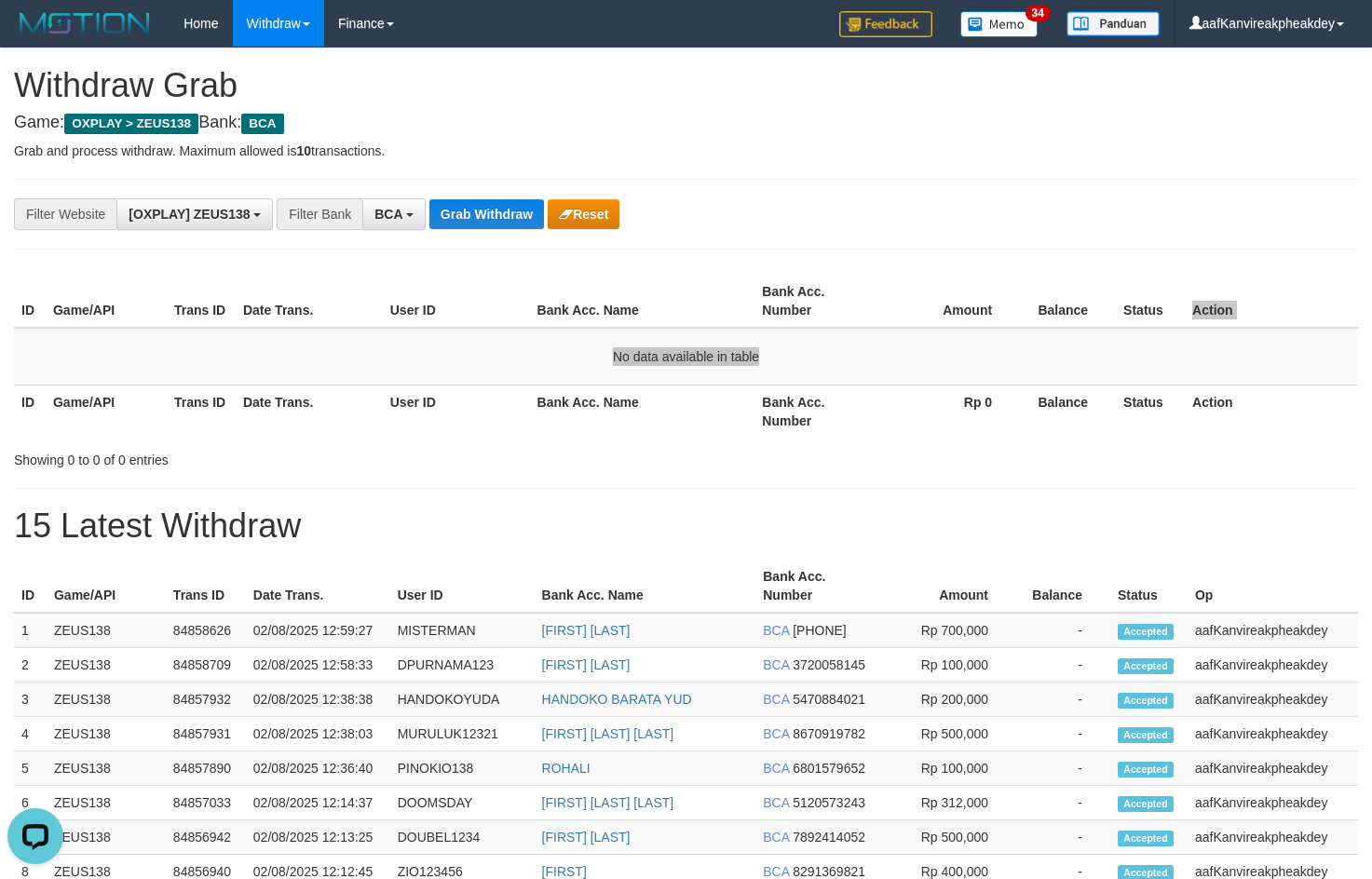 scroll, scrollTop: 0, scrollLeft: 0, axis: both 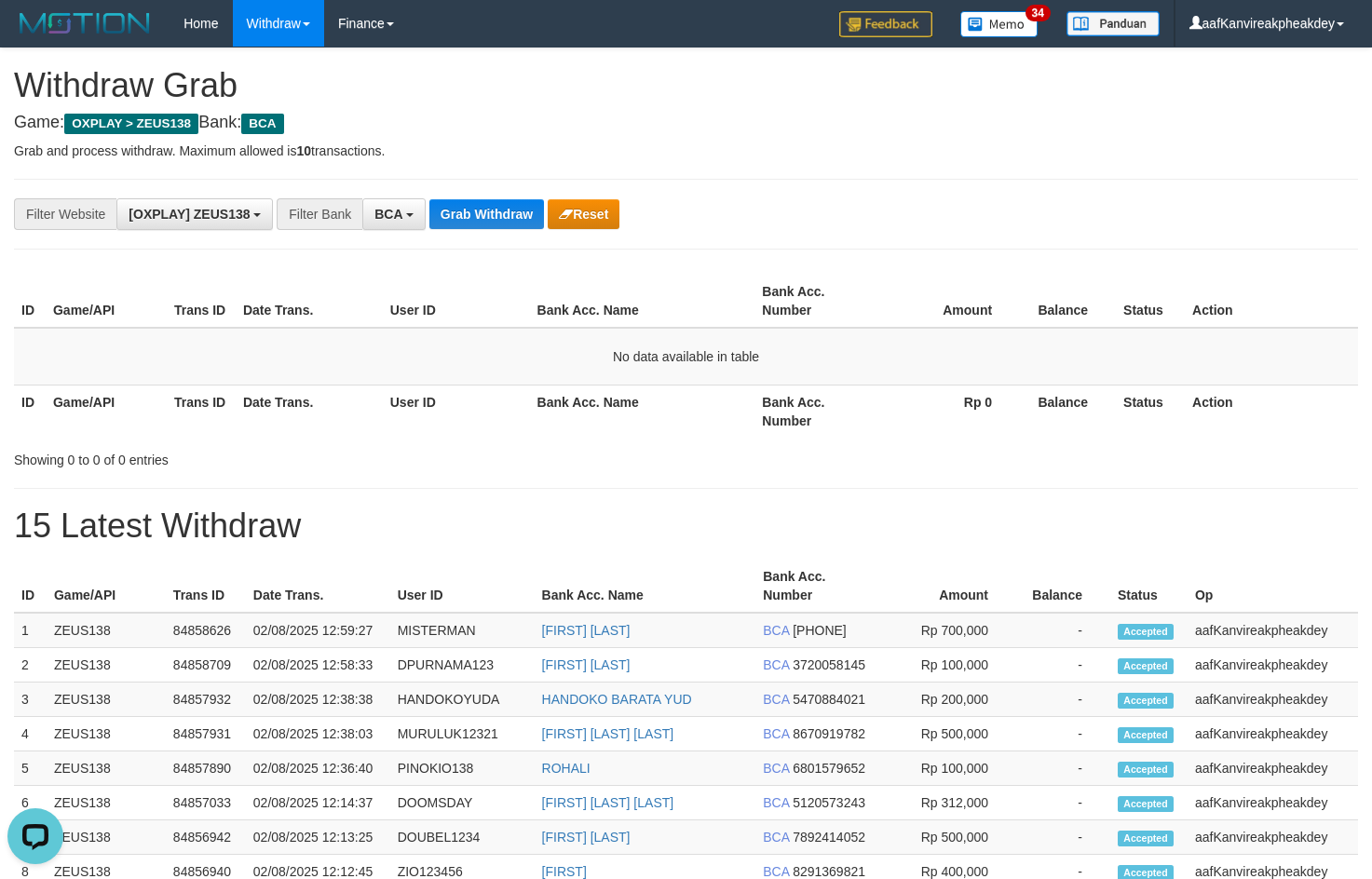 drag, startPoint x: 1041, startPoint y: 208, endPoint x: 1111, endPoint y: 217, distance: 70.5762 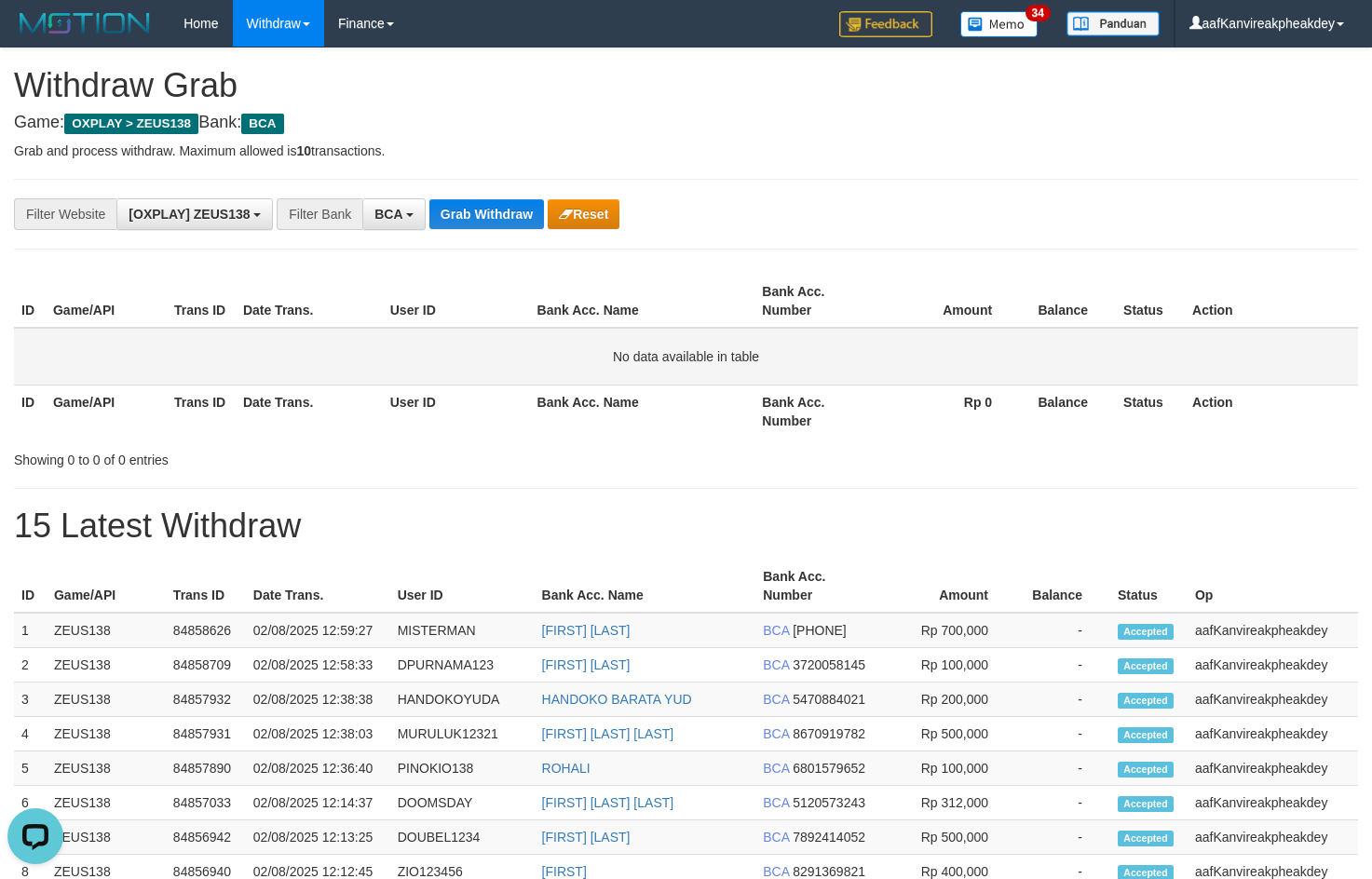 click on "No data available in table" at bounding box center [686, 357] 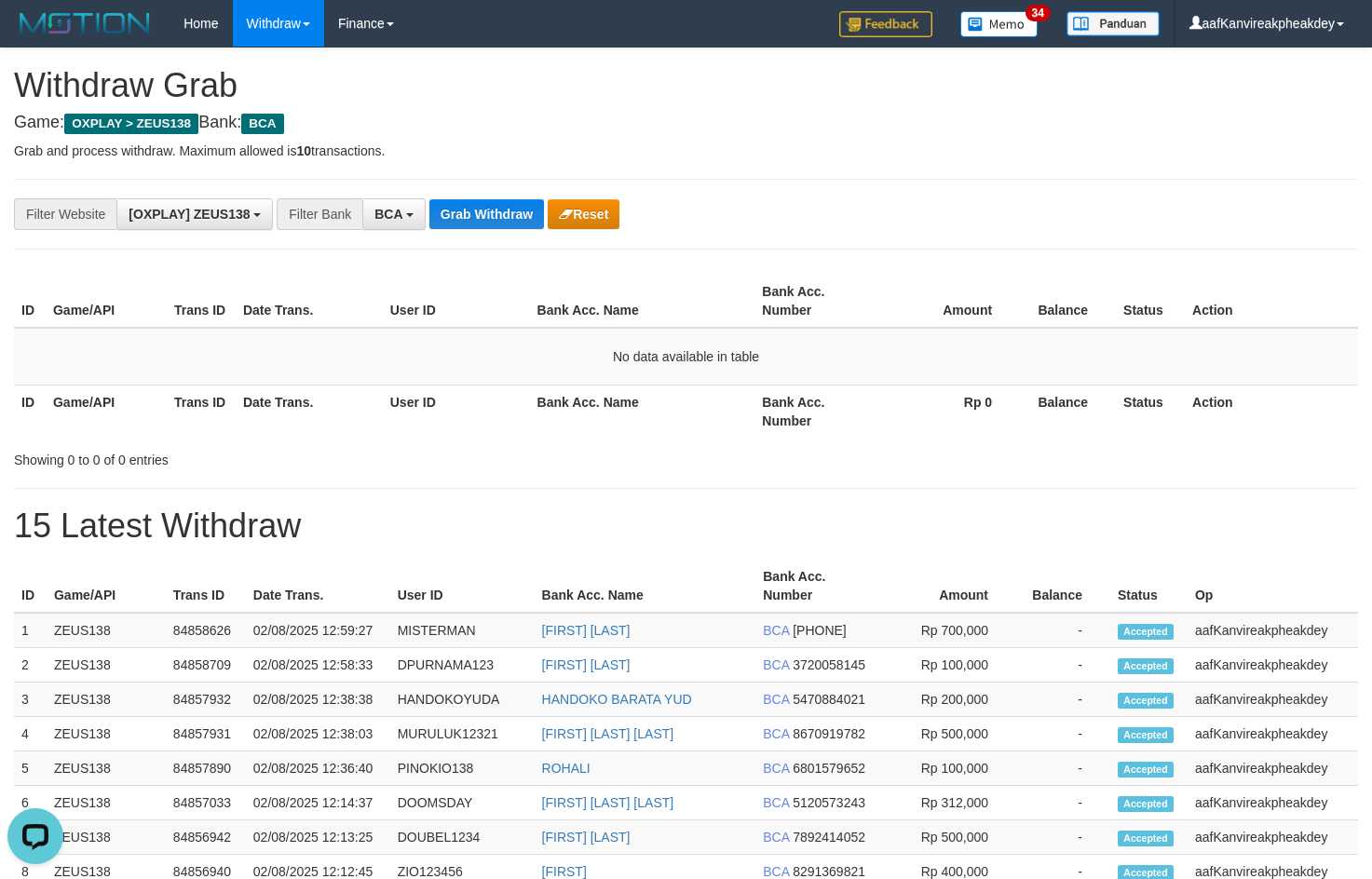 click on "Status" at bounding box center [1150, 301] 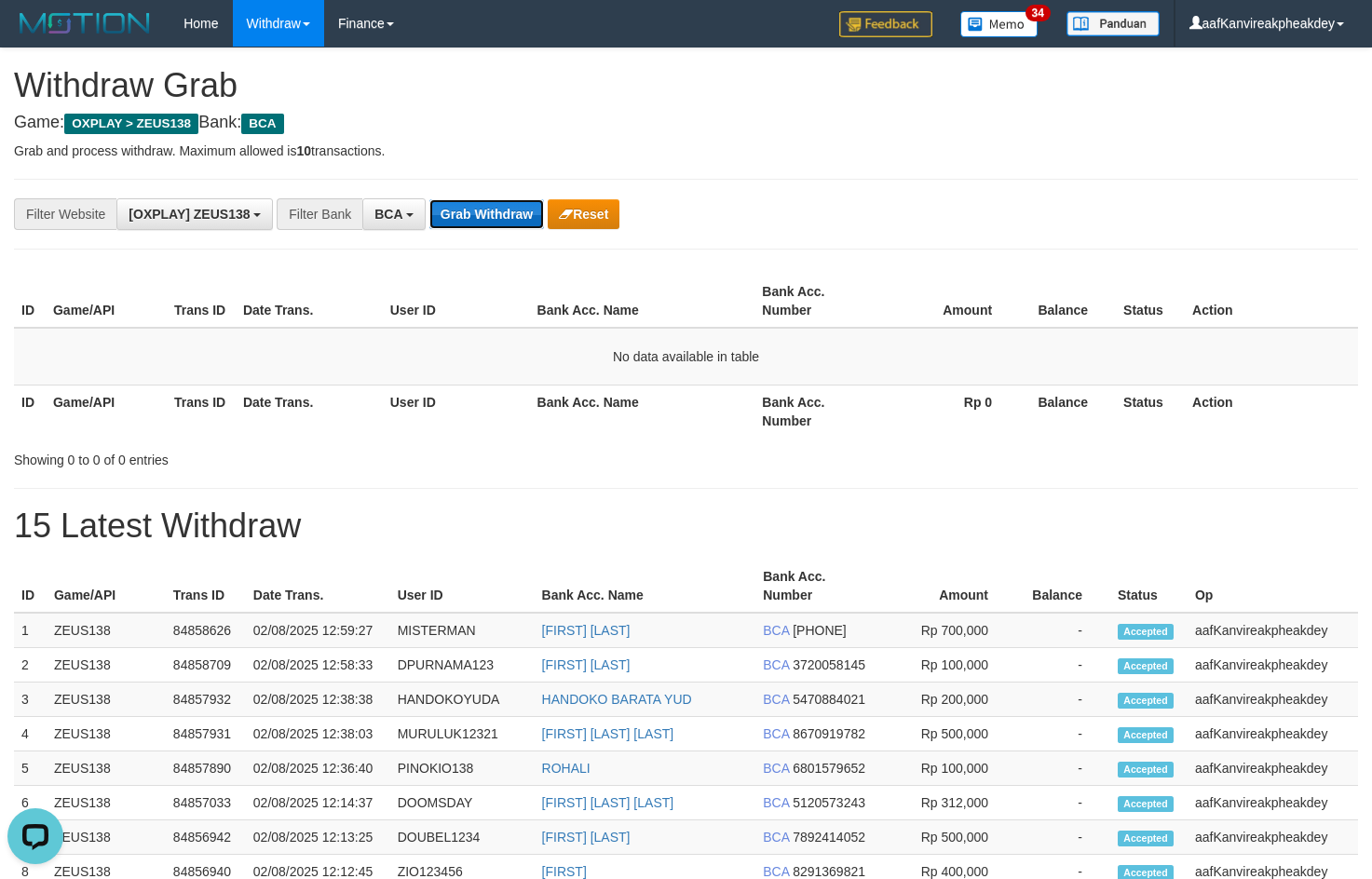 click on "Grab Withdraw" at bounding box center [486, 214] 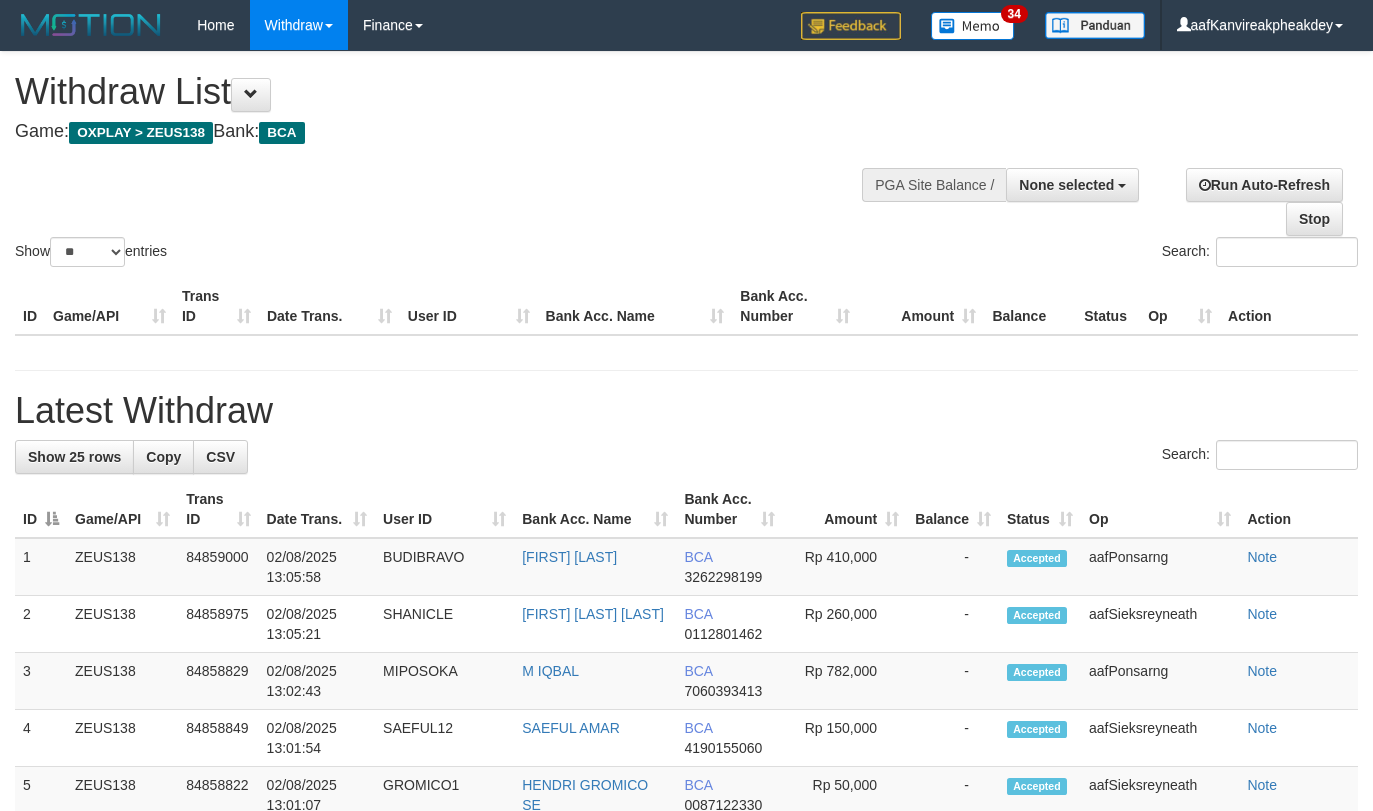 select 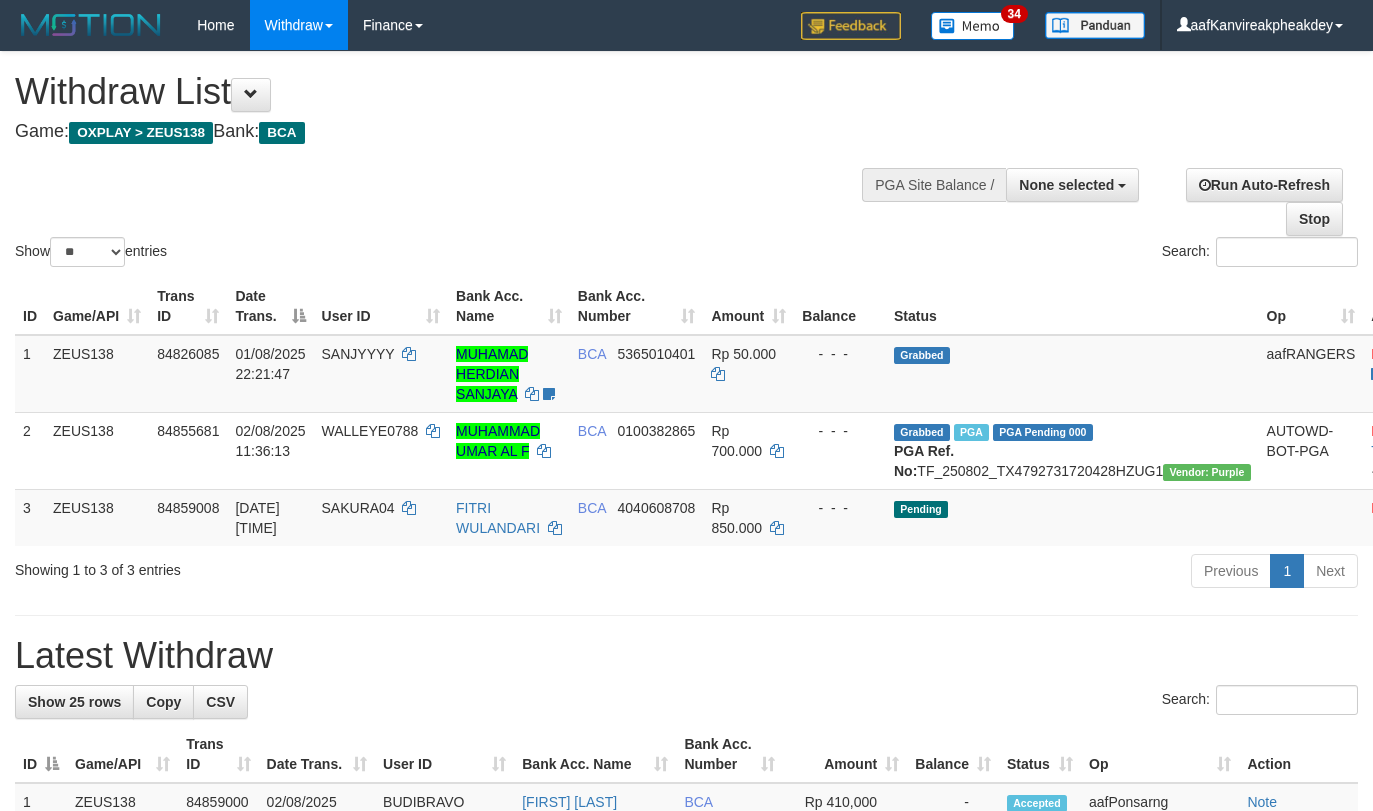 select 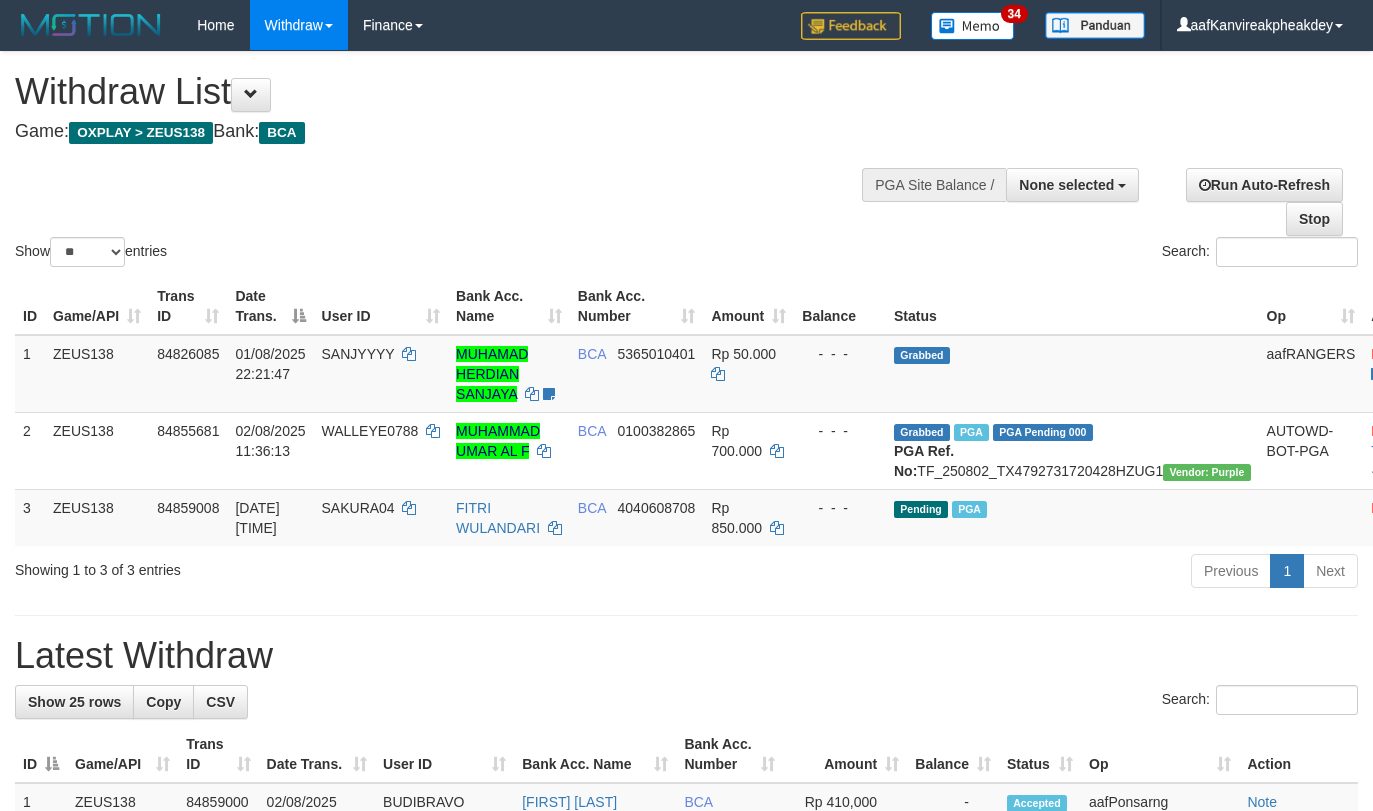 select 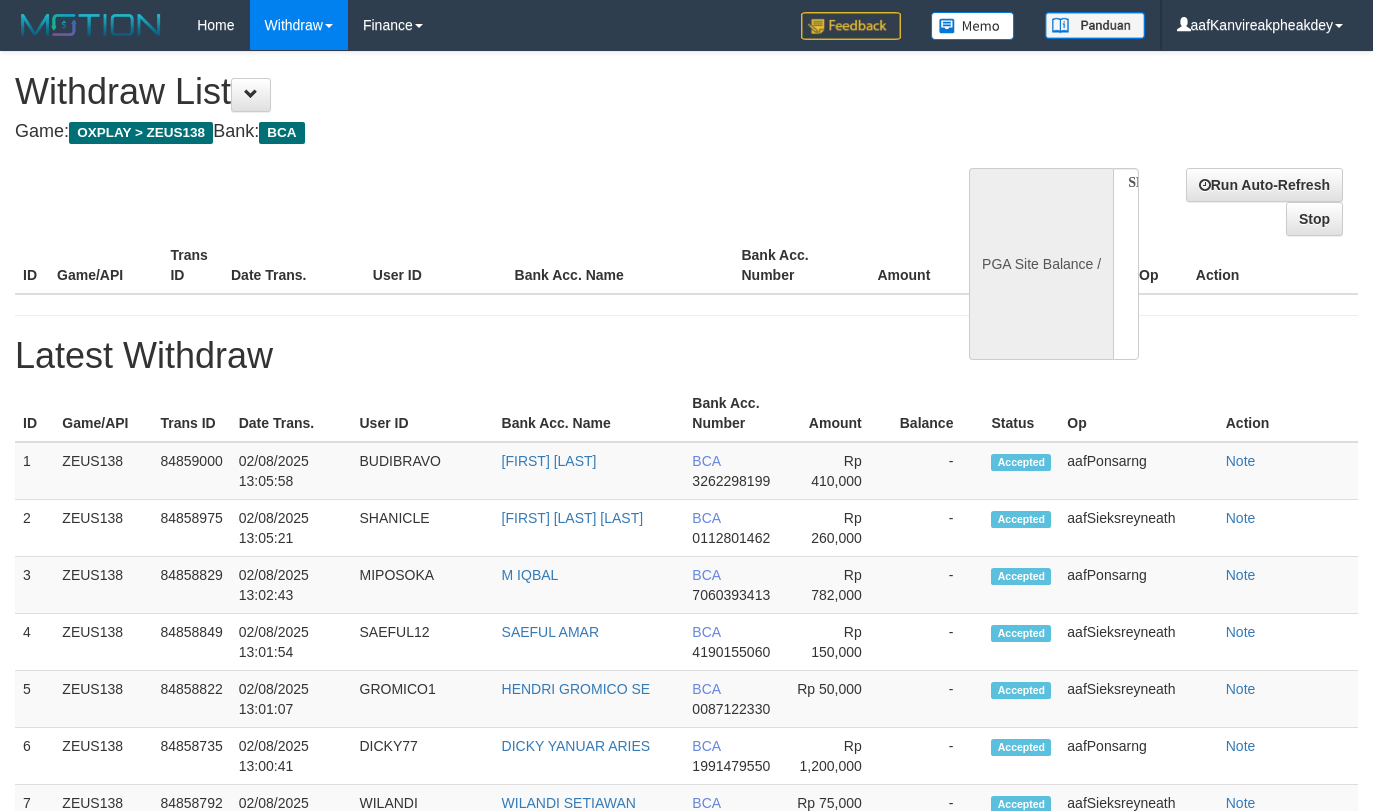 select 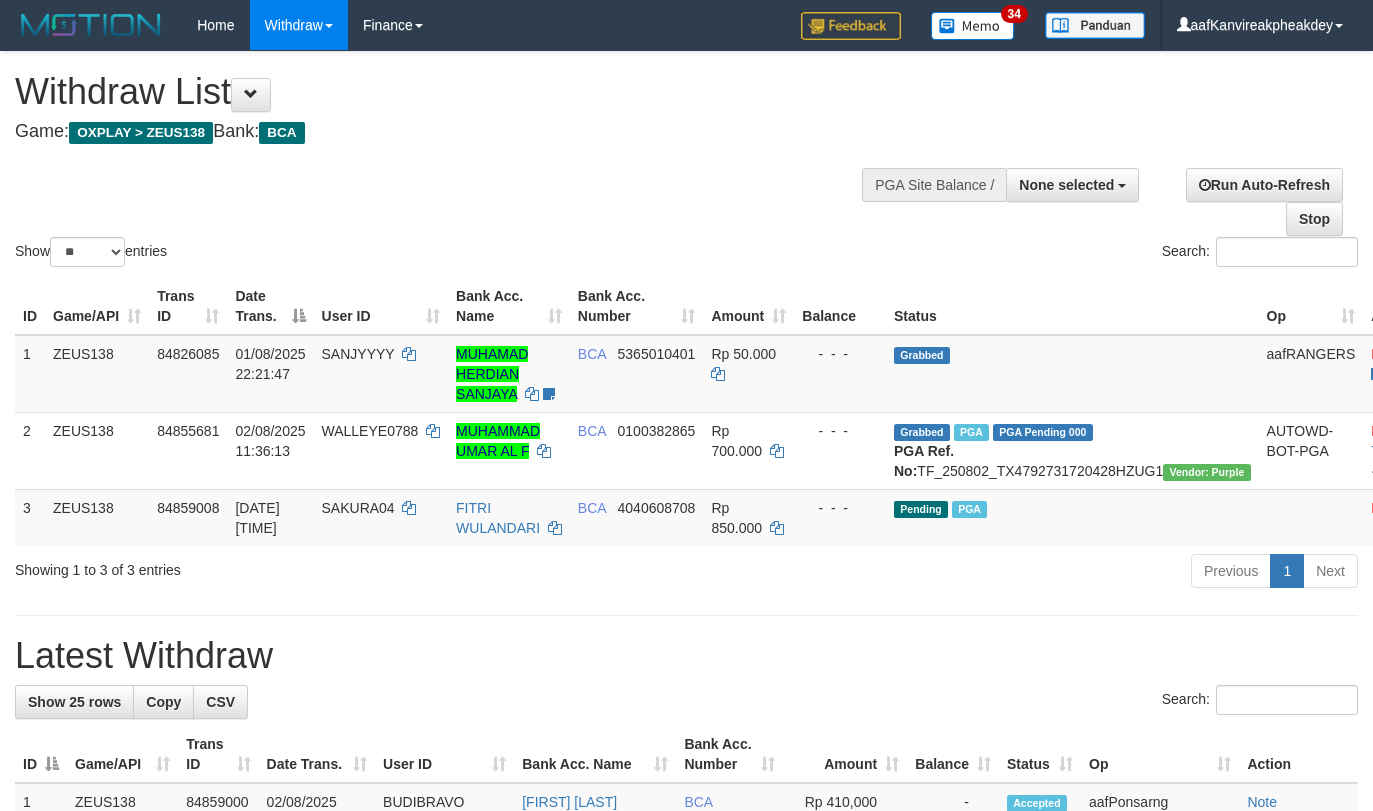 select 